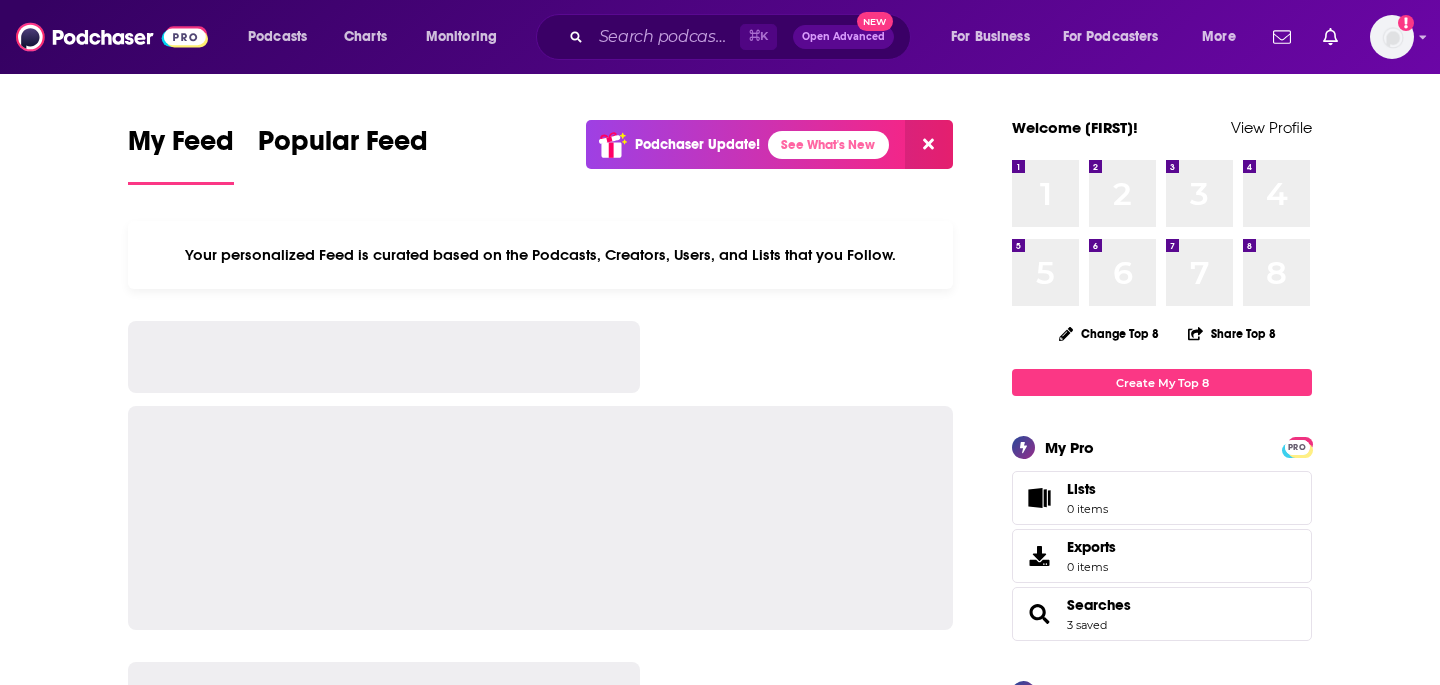 scroll, scrollTop: 0, scrollLeft: 0, axis: both 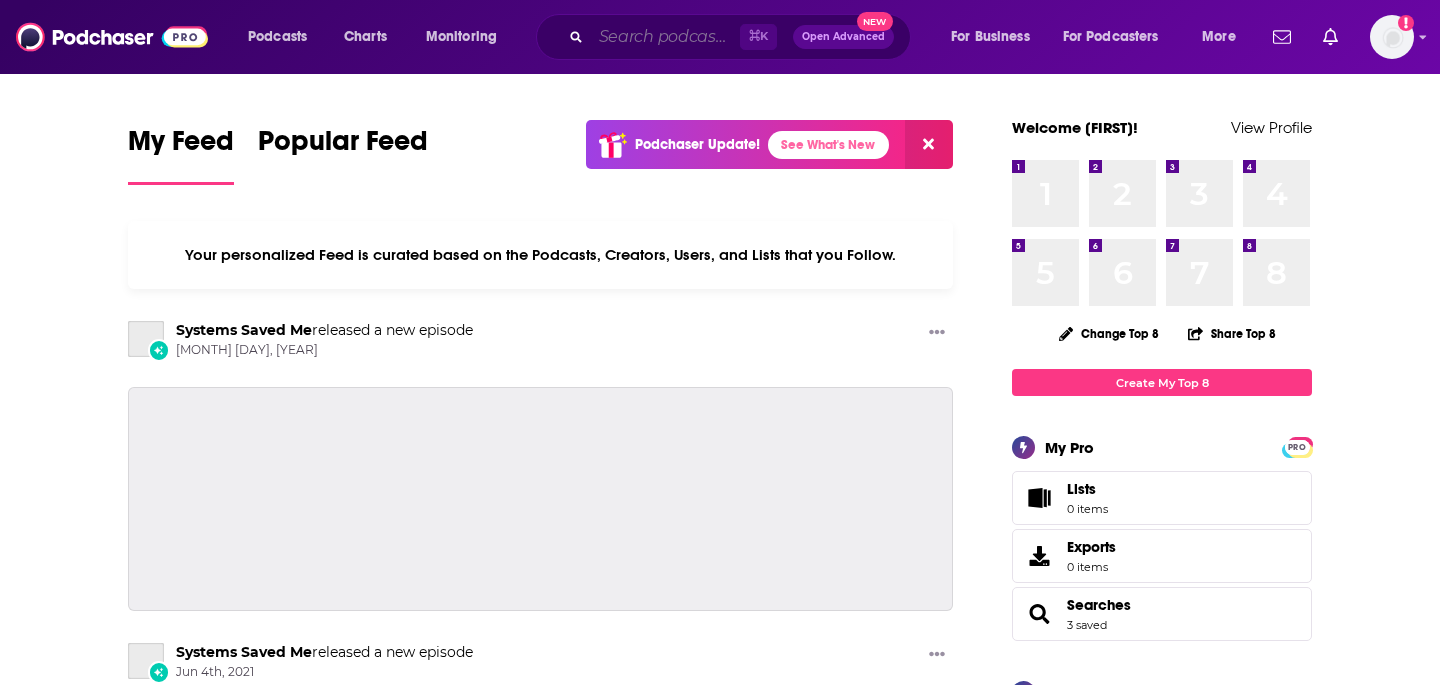 click at bounding box center [665, 37] 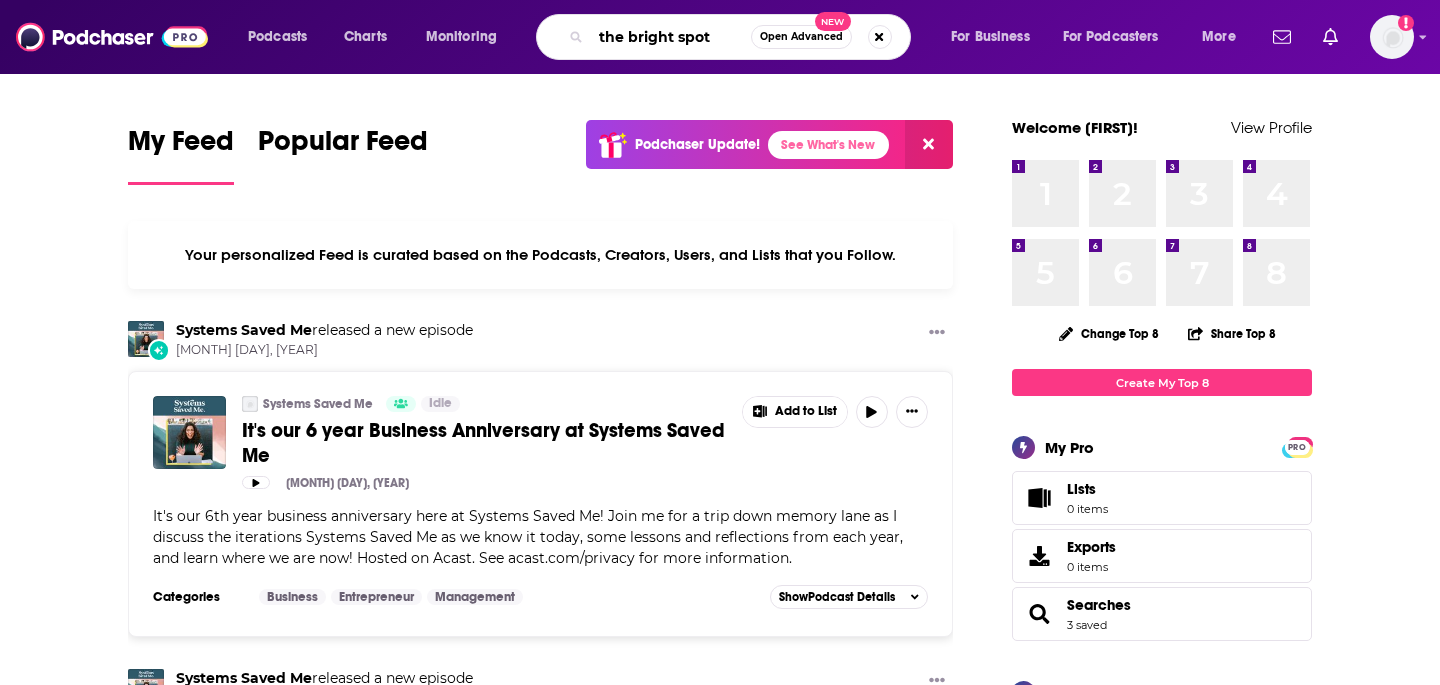 type on "the bright spot" 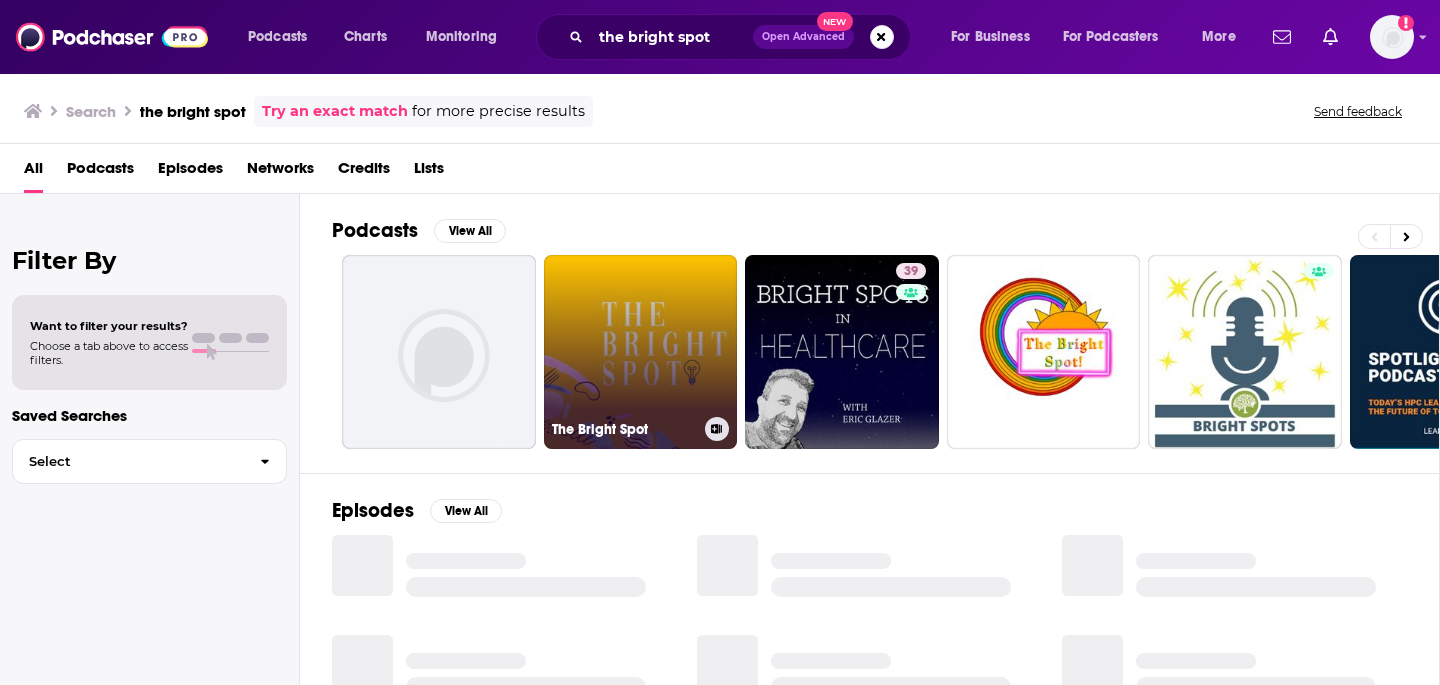 click on "The Bright Spot" at bounding box center [641, 352] 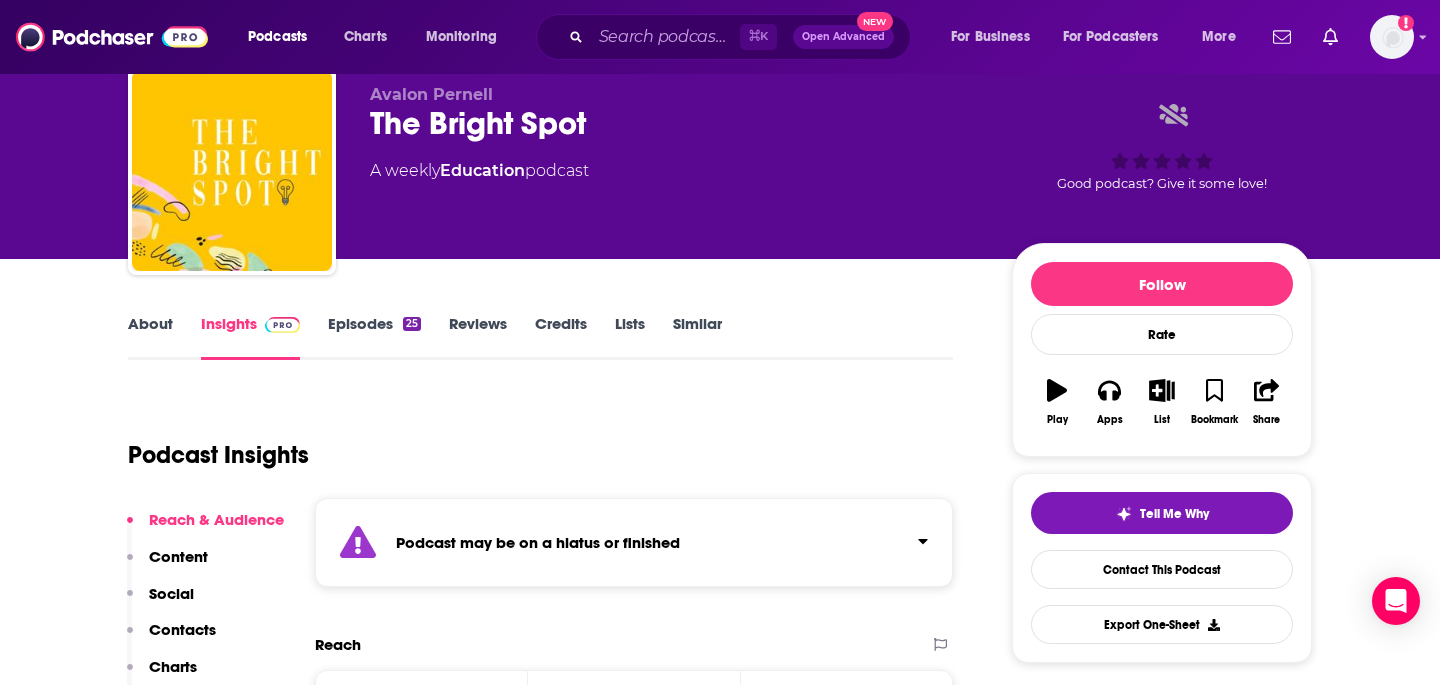 scroll, scrollTop: 0, scrollLeft: 0, axis: both 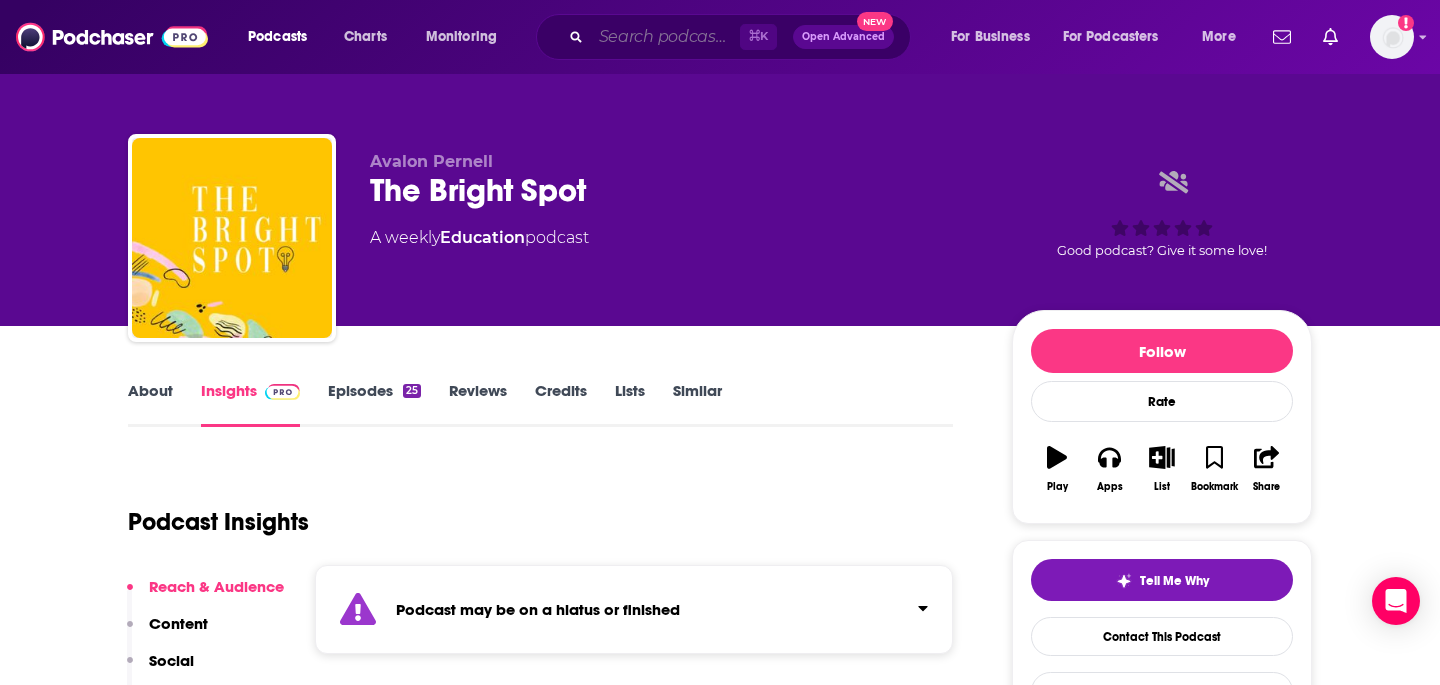 click at bounding box center (665, 37) 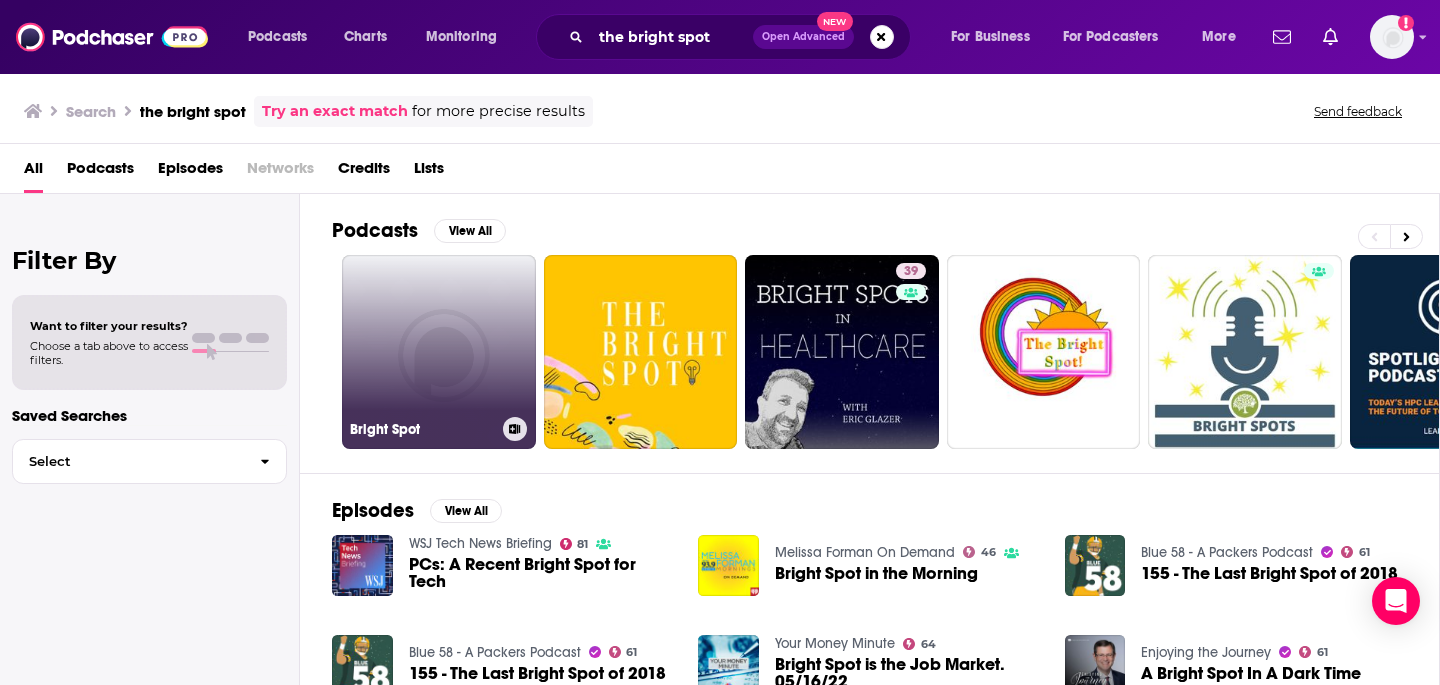 click on "Bright Spot" at bounding box center (439, 352) 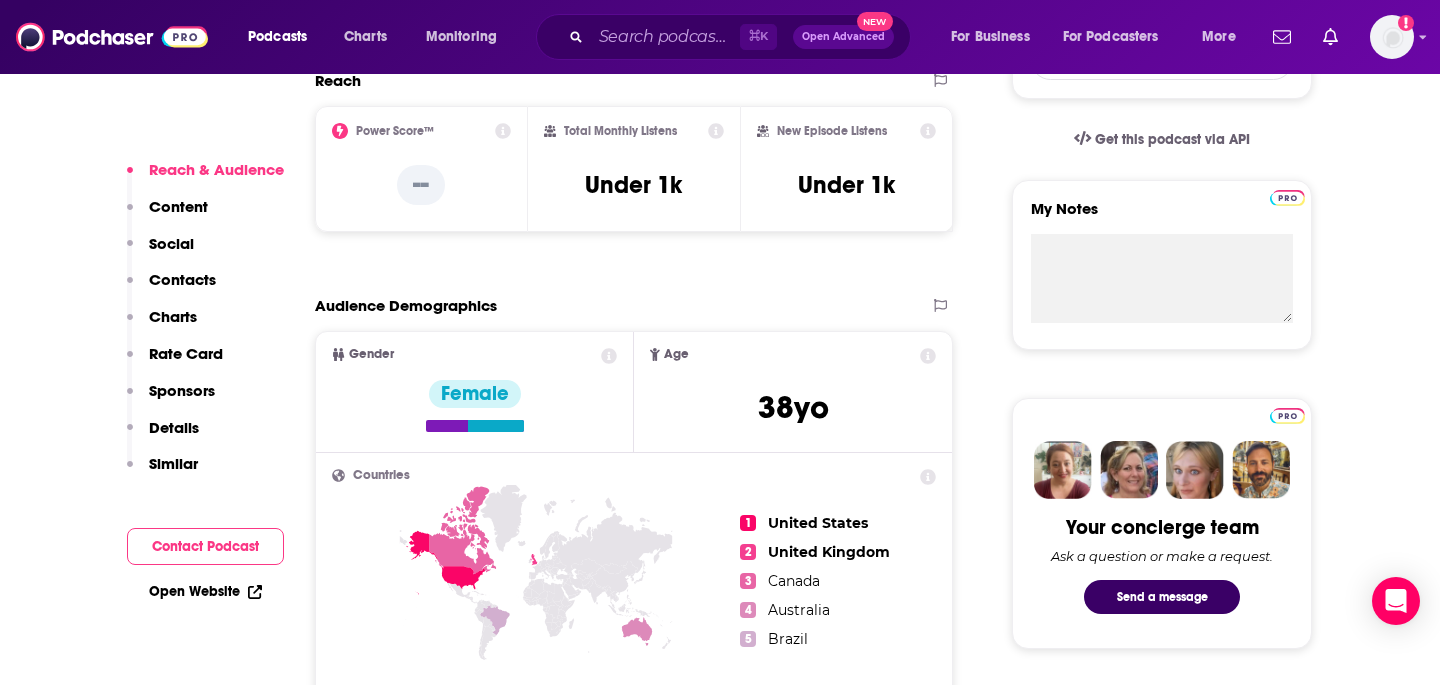 scroll, scrollTop: 527, scrollLeft: 0, axis: vertical 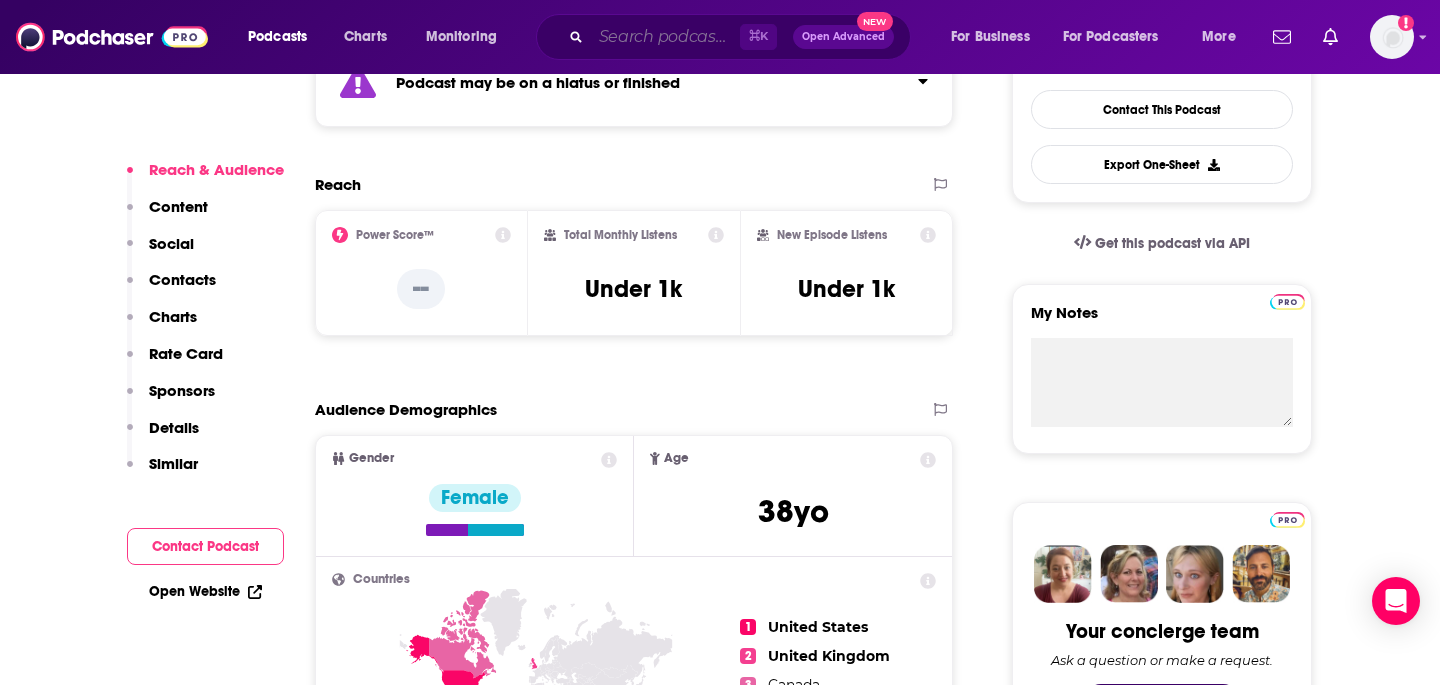 click at bounding box center (665, 37) 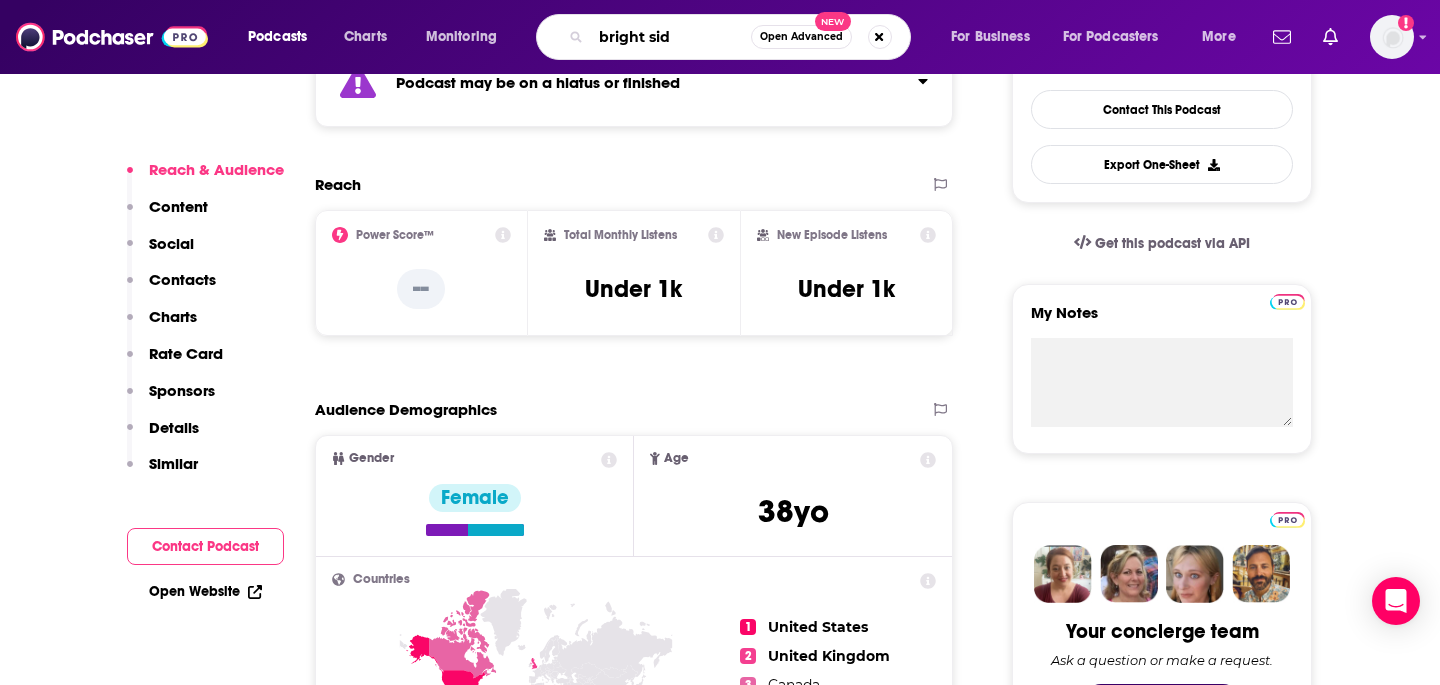 type on "bright side" 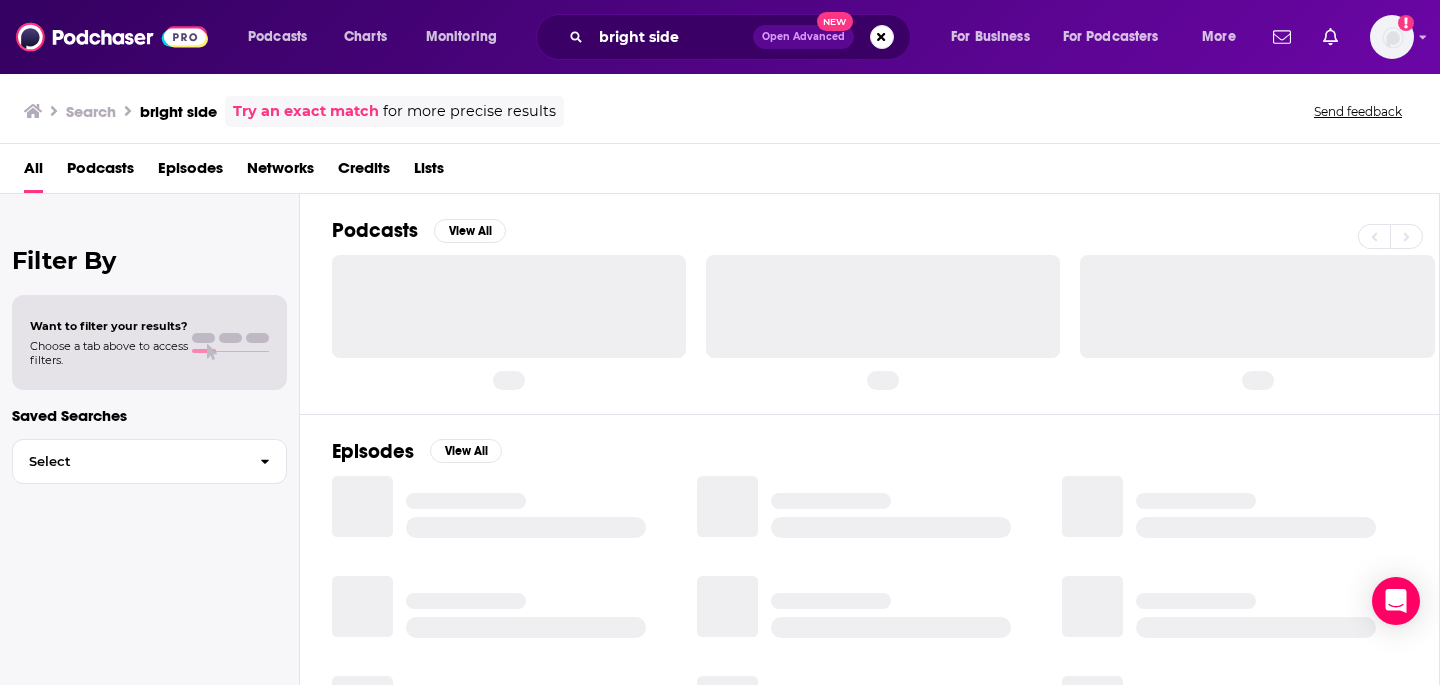 scroll, scrollTop: 0, scrollLeft: 0, axis: both 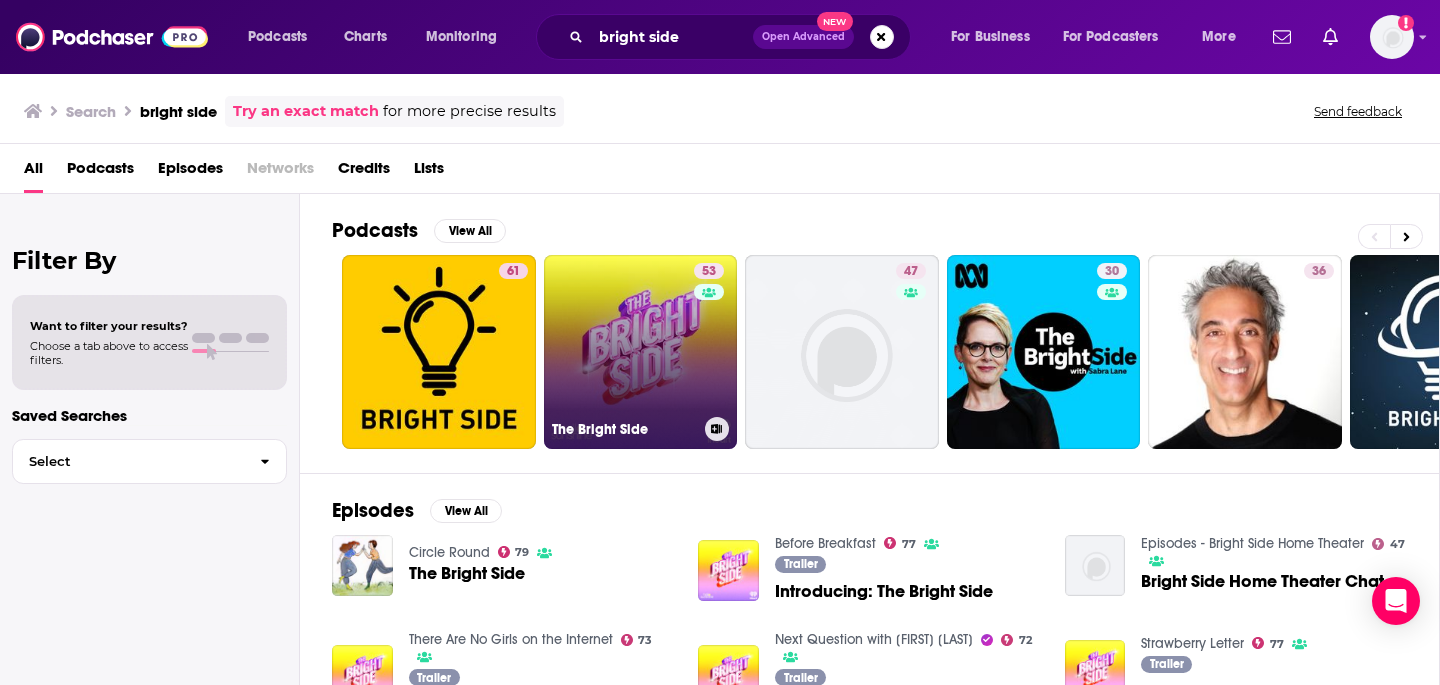 click on "The Bright Side" at bounding box center (624, 429) 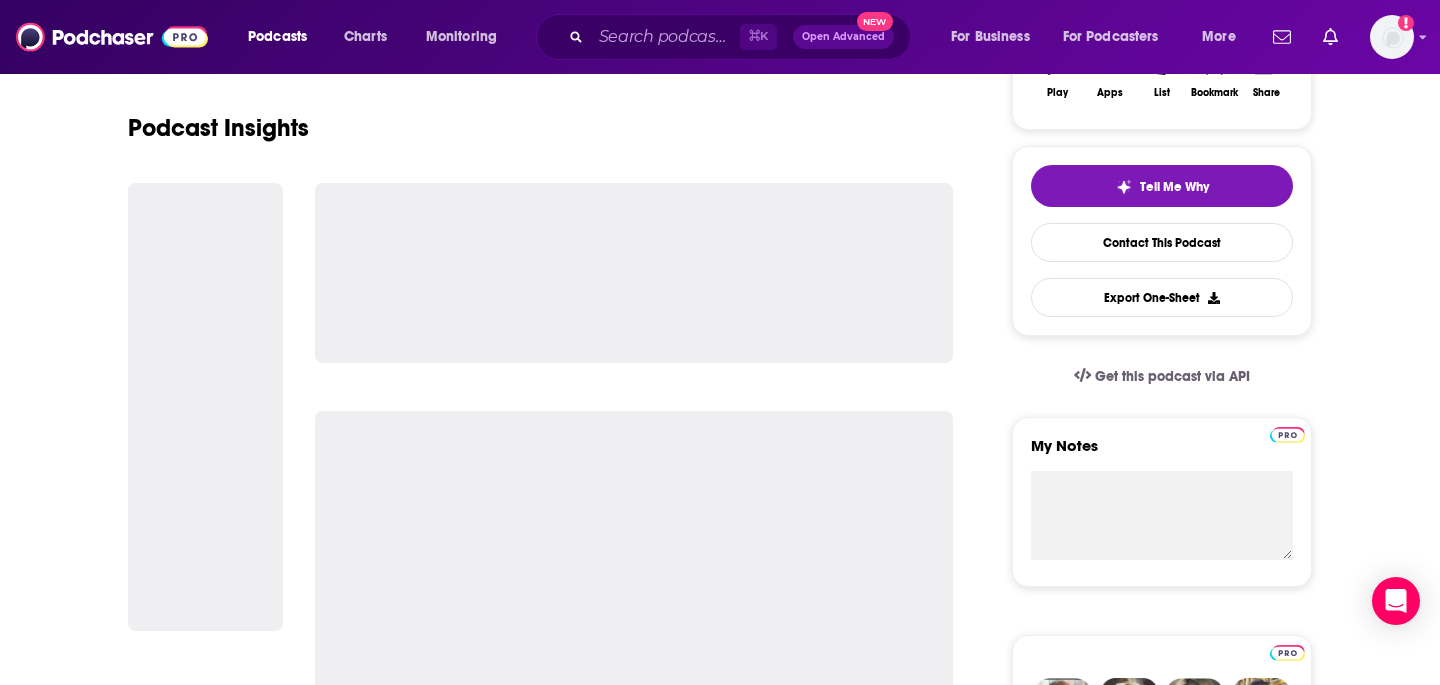 scroll, scrollTop: 413, scrollLeft: 0, axis: vertical 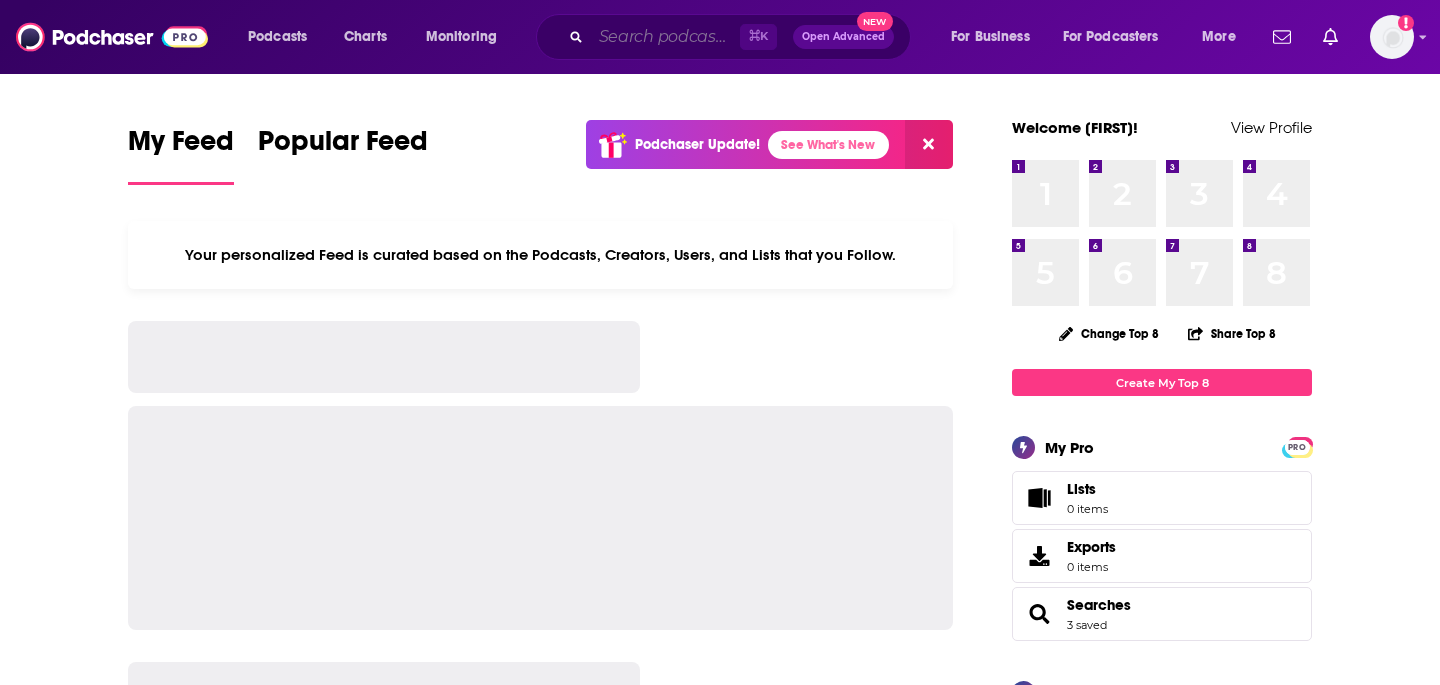 click at bounding box center (665, 37) 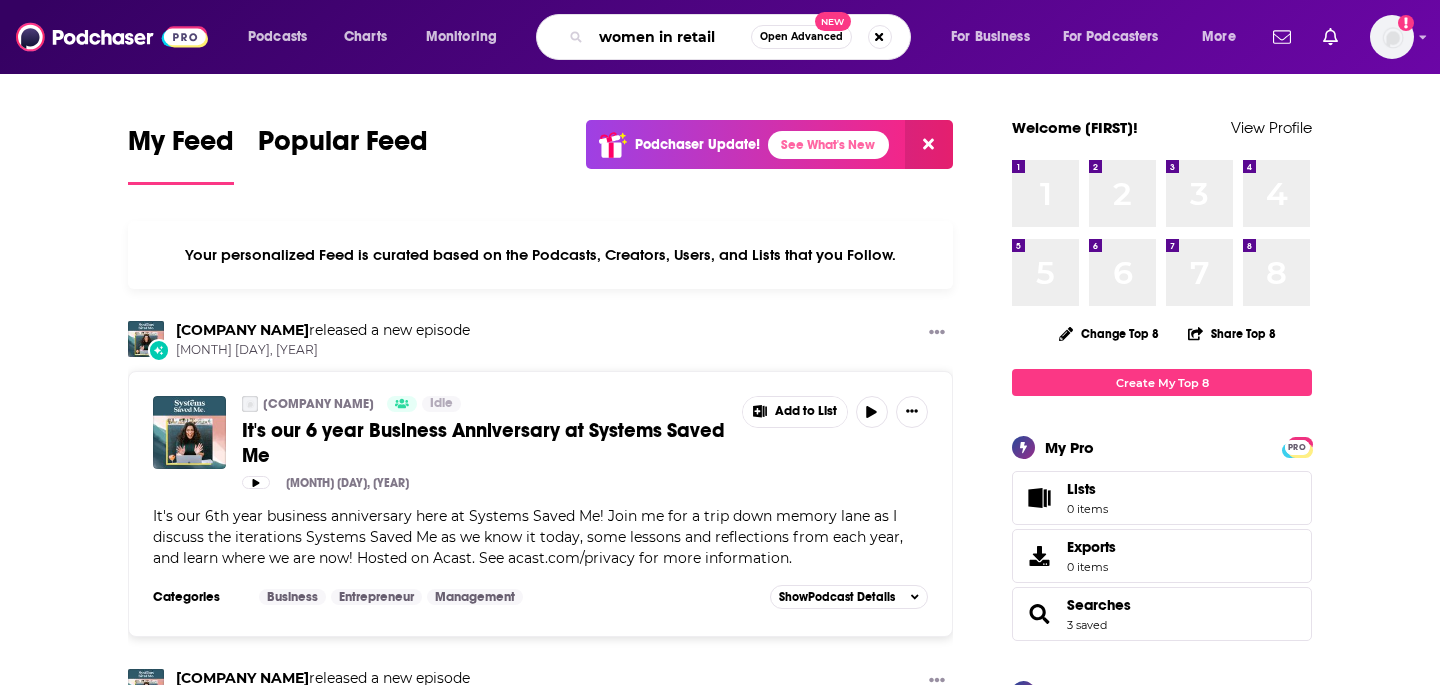 type on "women in retail" 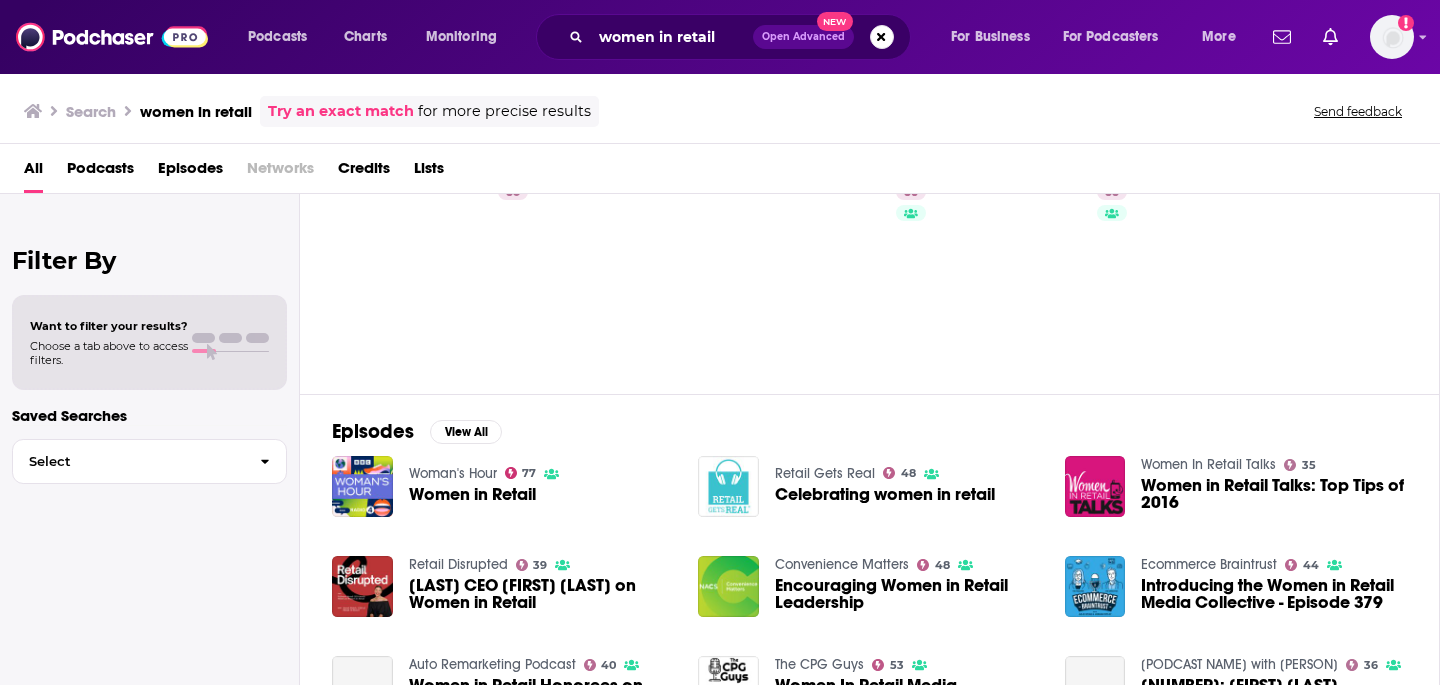 scroll, scrollTop: 80, scrollLeft: 0, axis: vertical 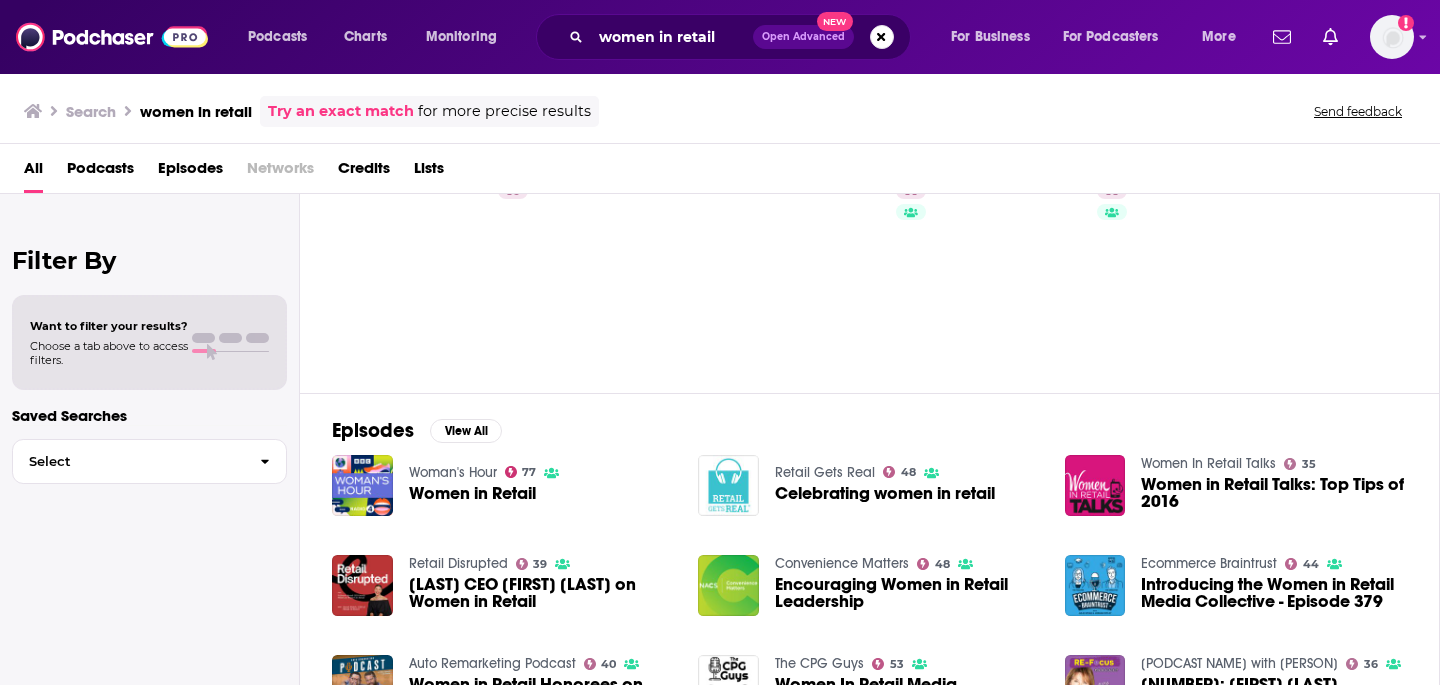 click on "Women in Retail" at bounding box center [472, 493] 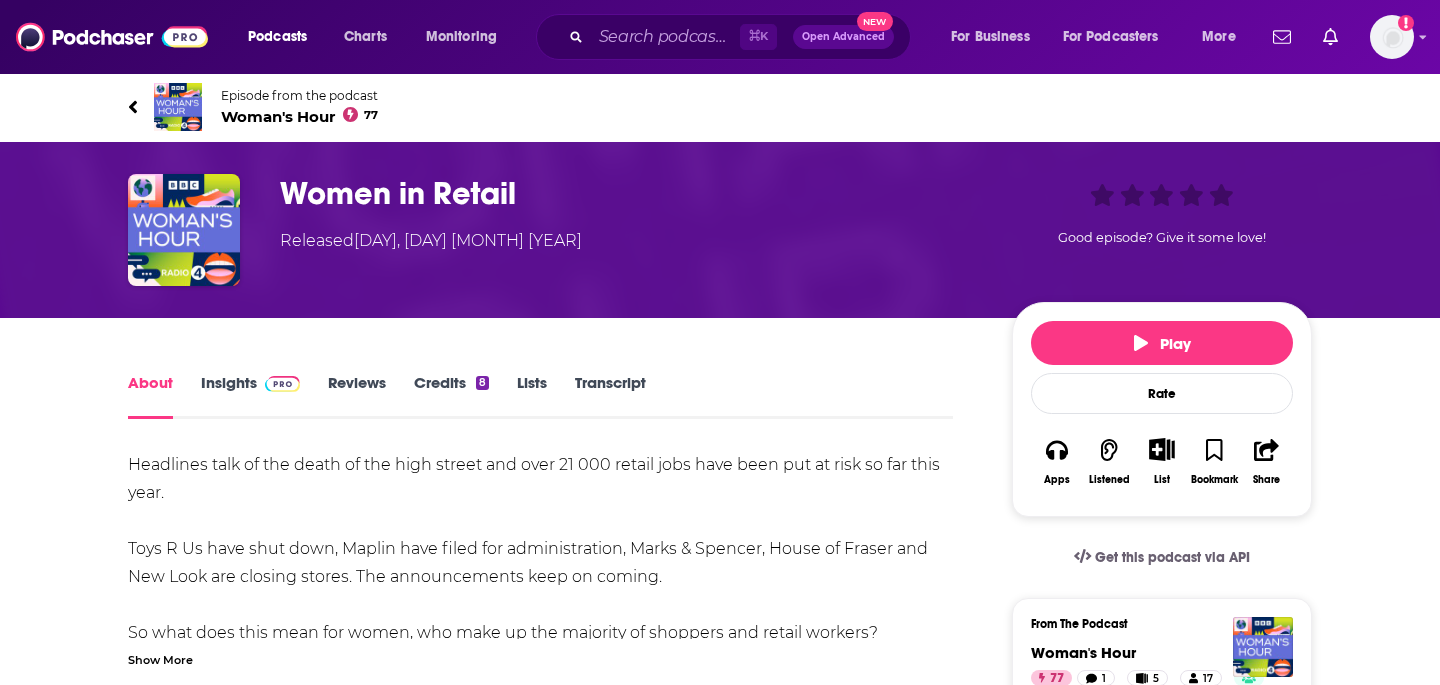click at bounding box center (282, 384) 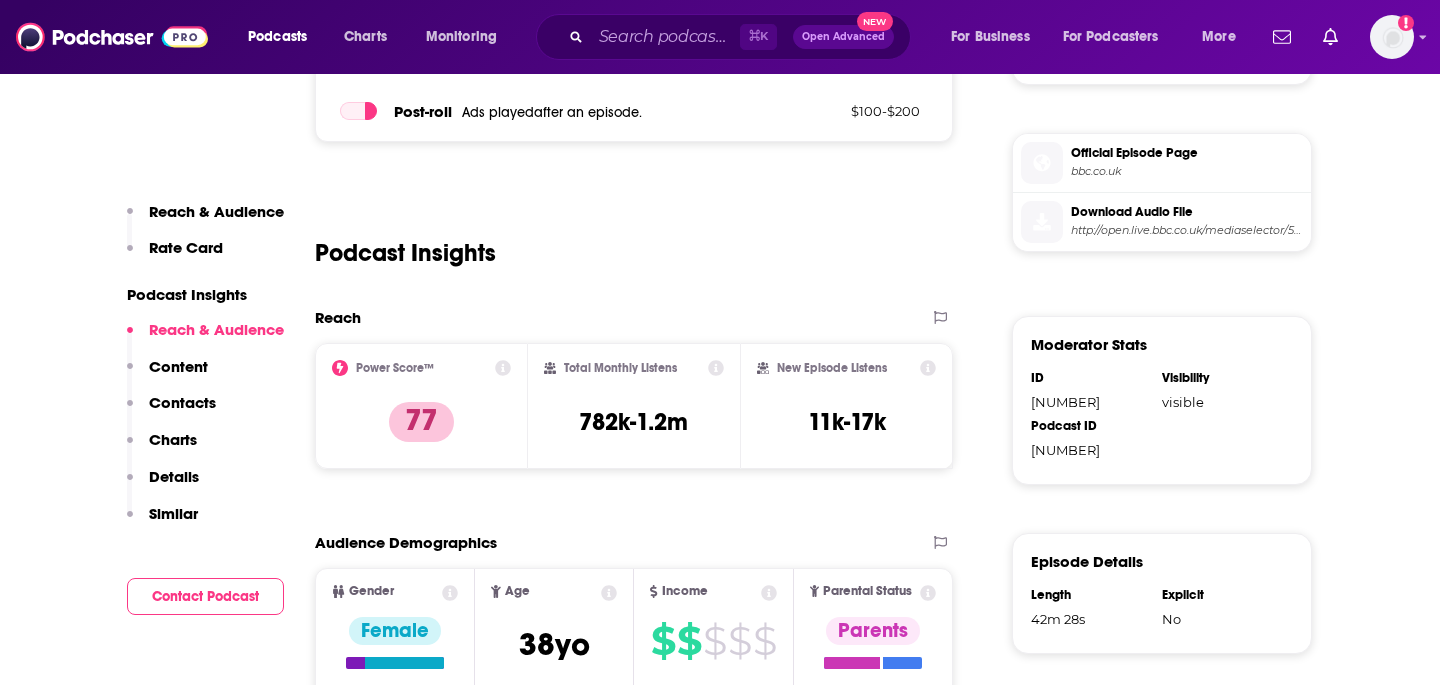 scroll, scrollTop: 983, scrollLeft: 0, axis: vertical 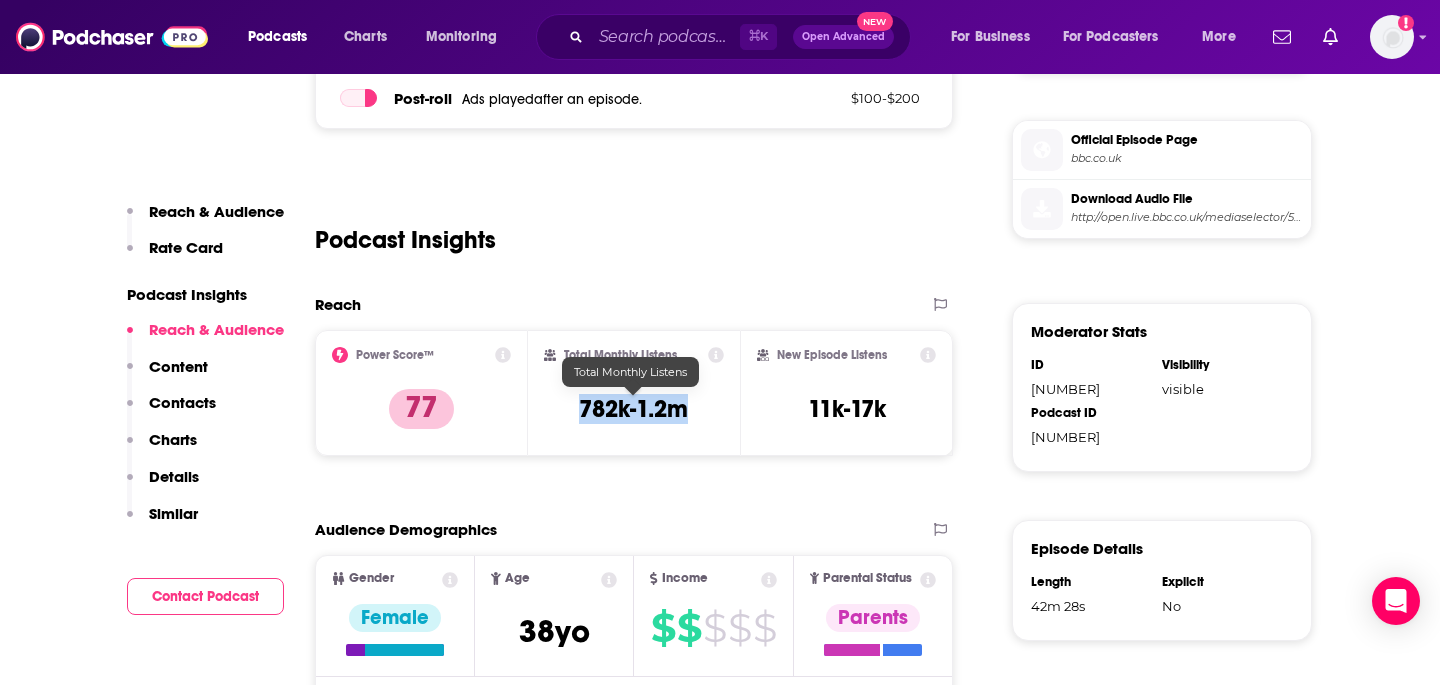 drag, startPoint x: 700, startPoint y: 408, endPoint x: 577, endPoint y: 411, distance: 123.03658 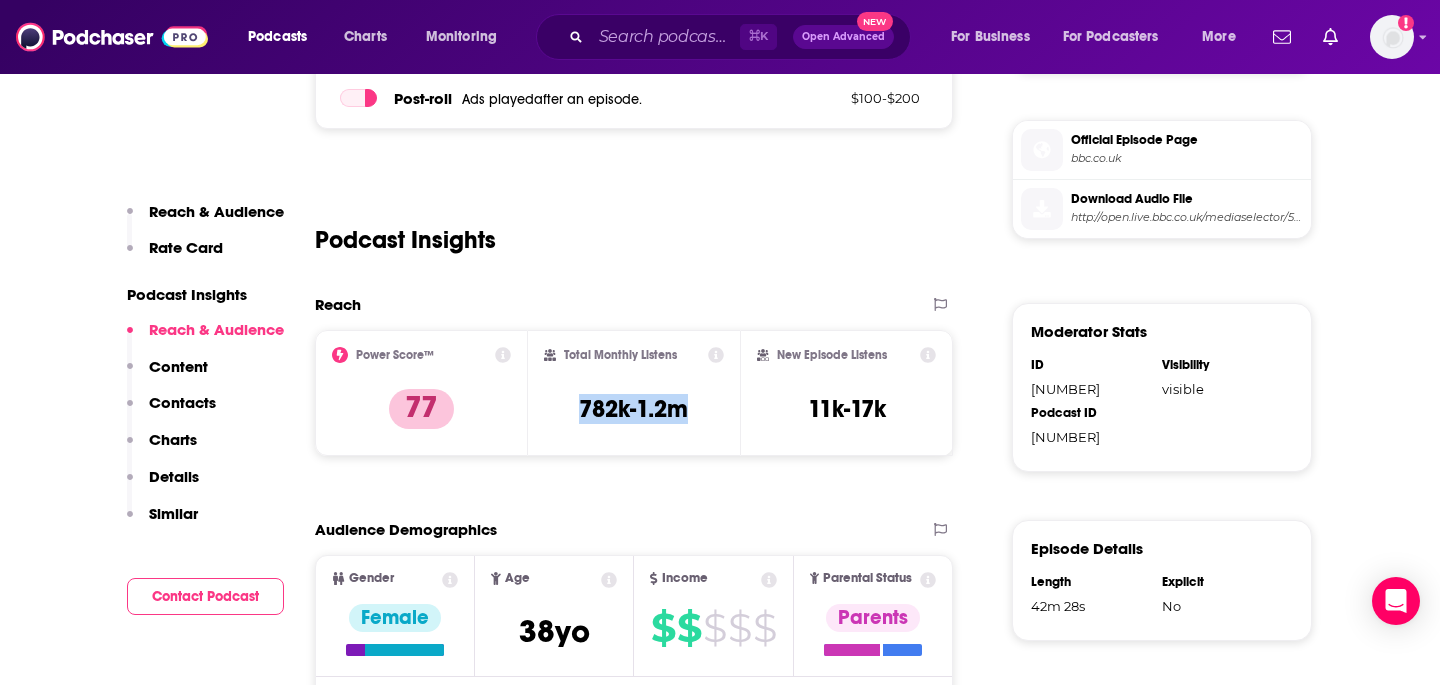 copy on "782k-1.2m" 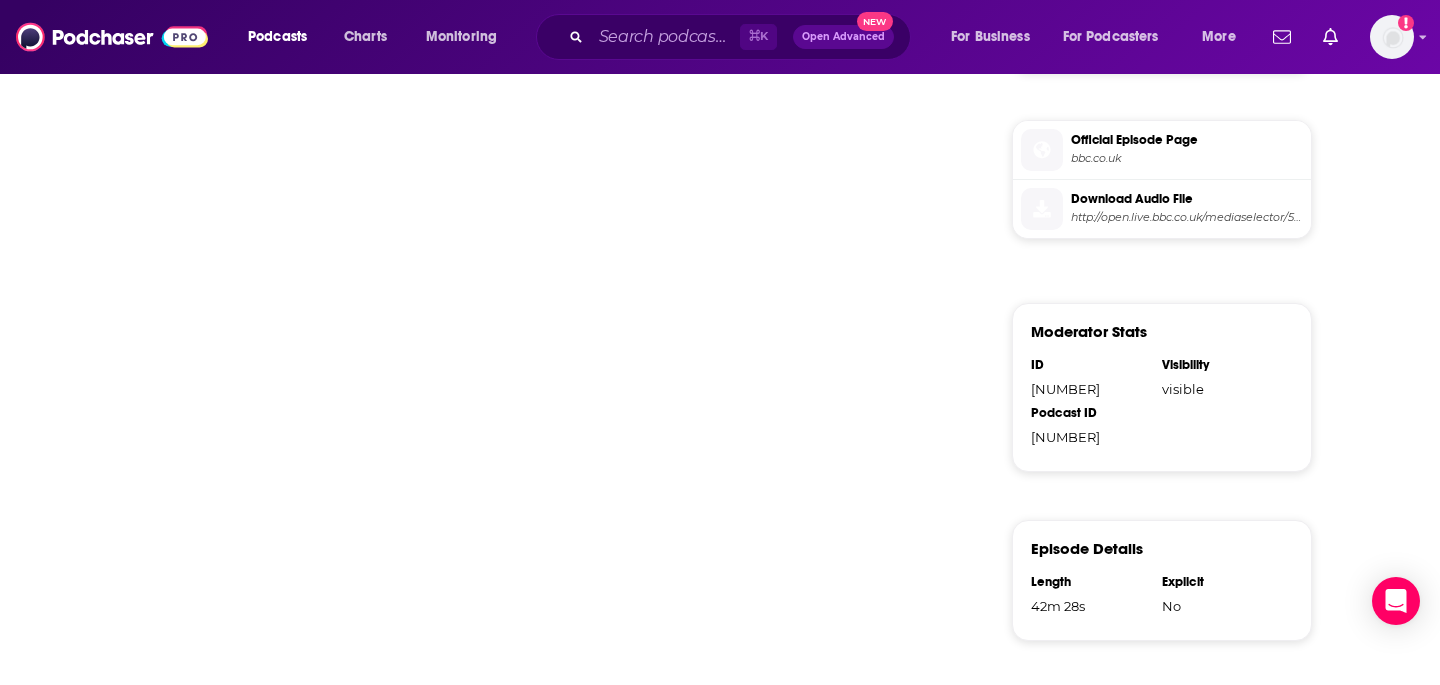 scroll, scrollTop: 0, scrollLeft: 0, axis: both 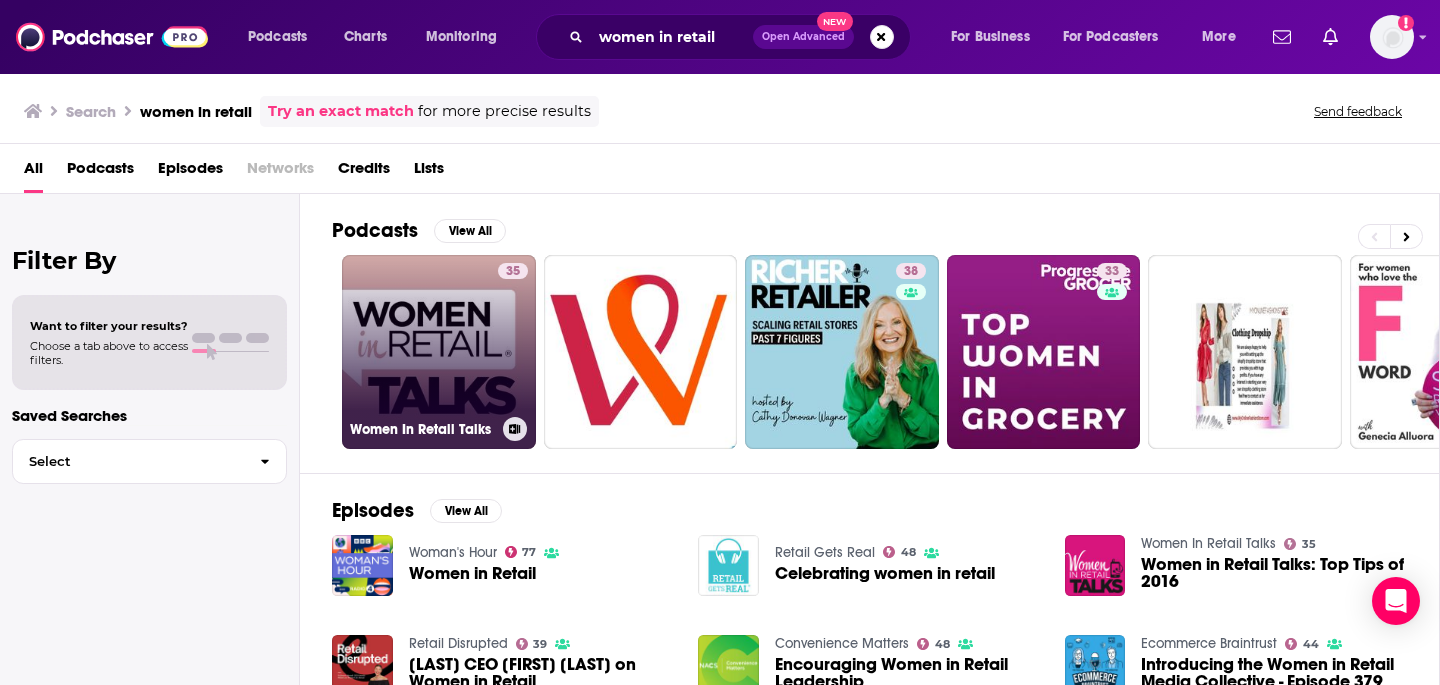 click on "[NUMBER] [PODCAST NAME]" at bounding box center [439, 352] 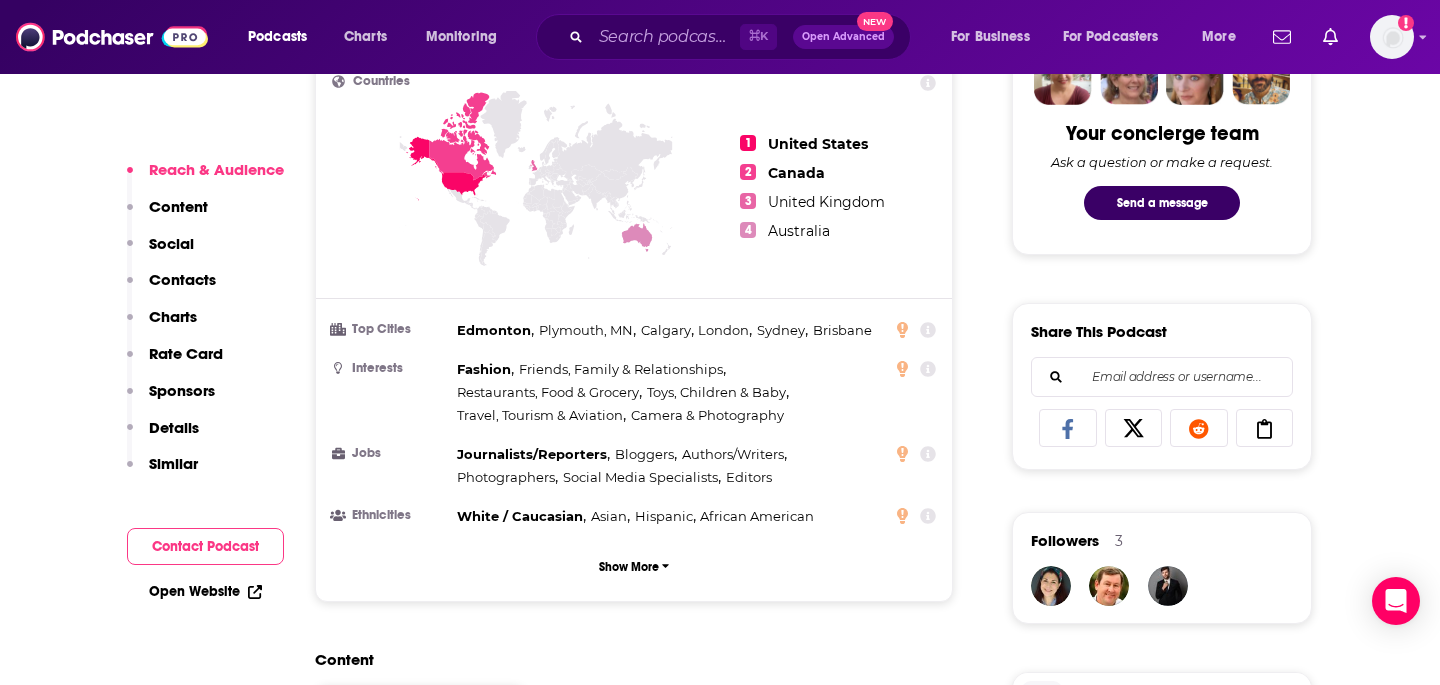 scroll, scrollTop: 1216, scrollLeft: 0, axis: vertical 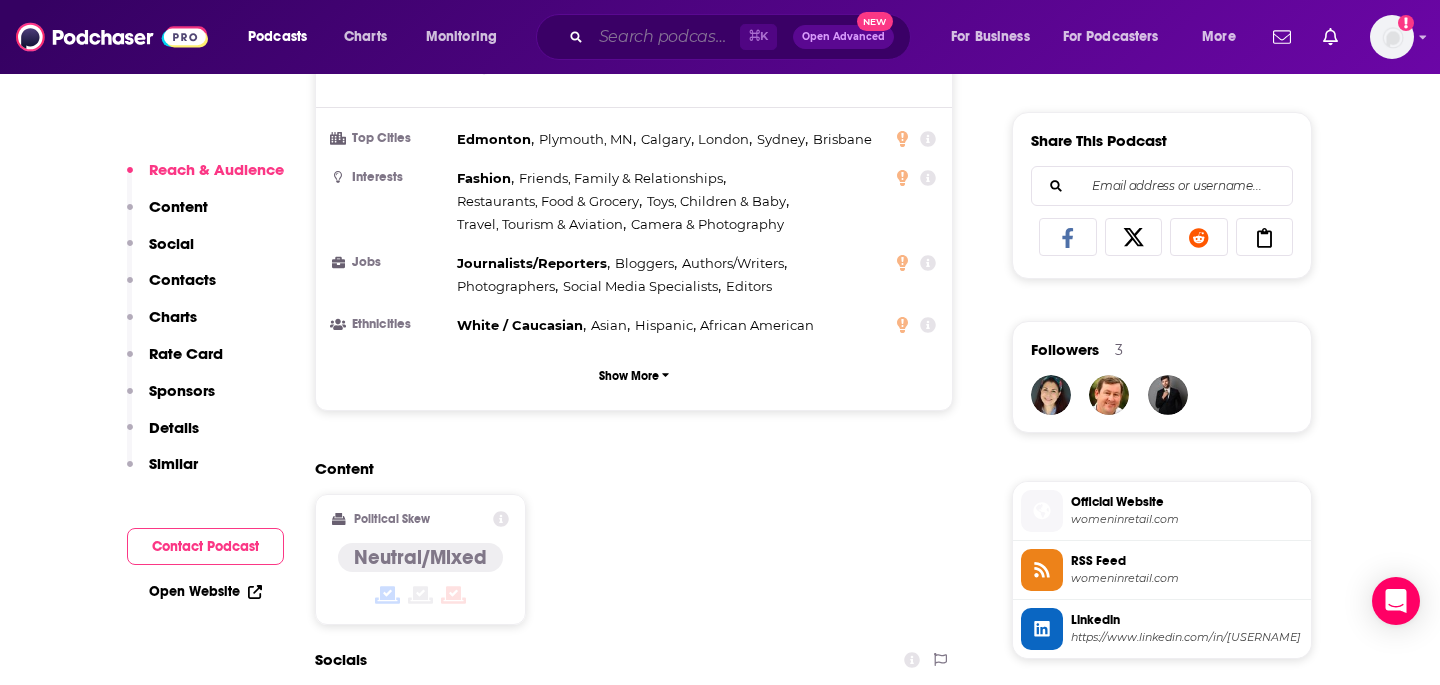 click at bounding box center [665, 37] 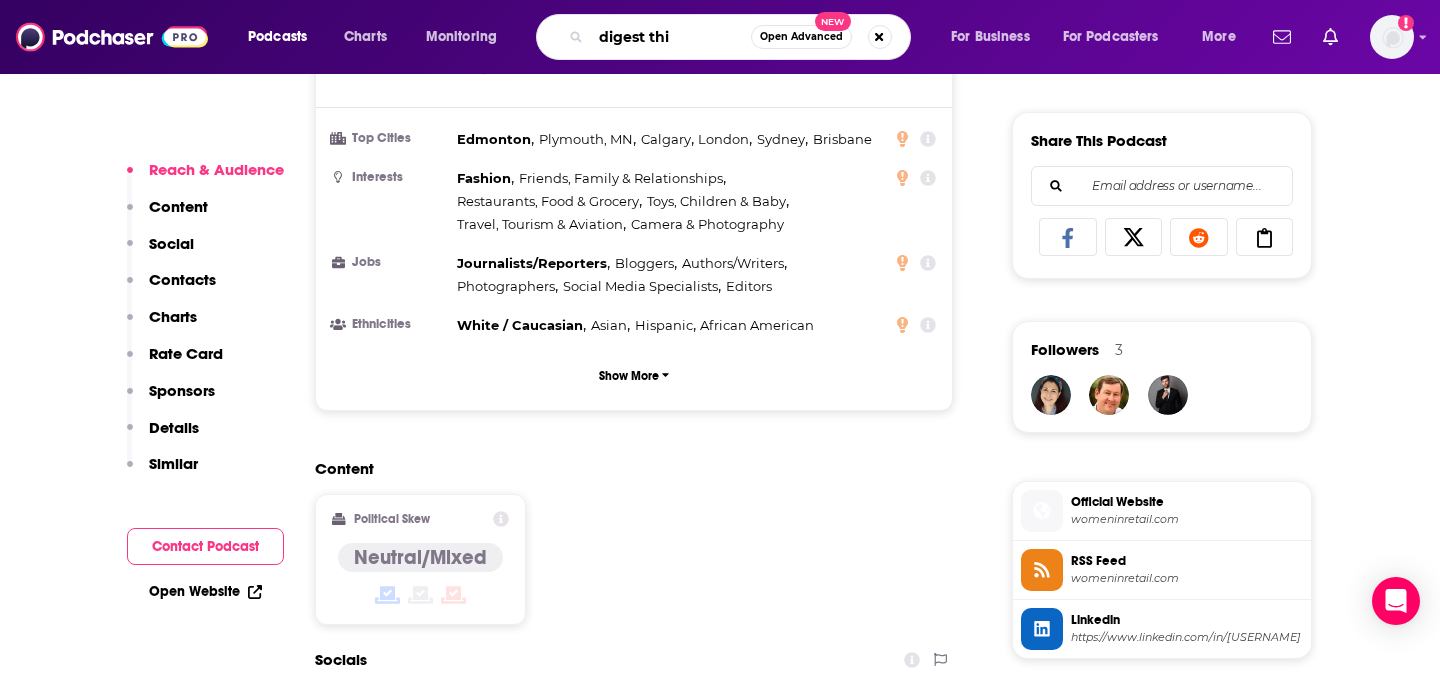 type on "digest this" 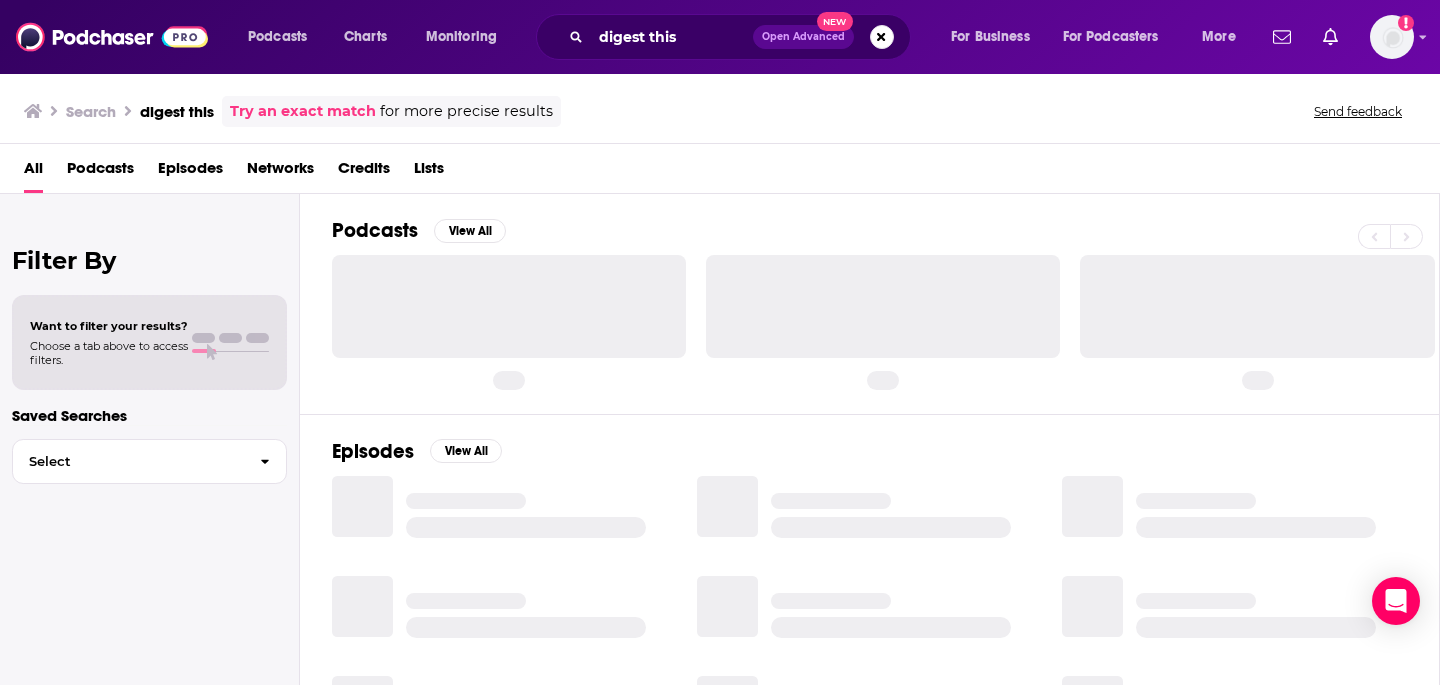 scroll, scrollTop: 0, scrollLeft: 0, axis: both 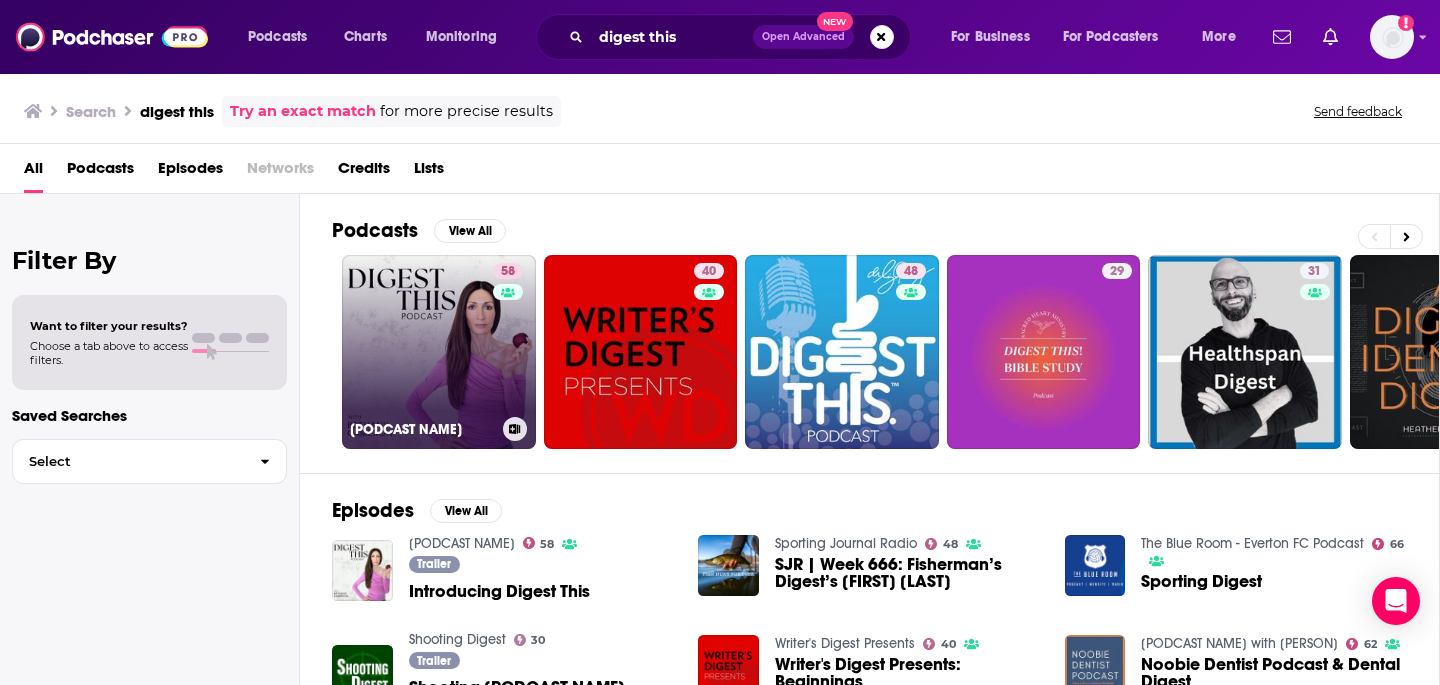 click on "[PODCAST NAME]" at bounding box center [422, 429] 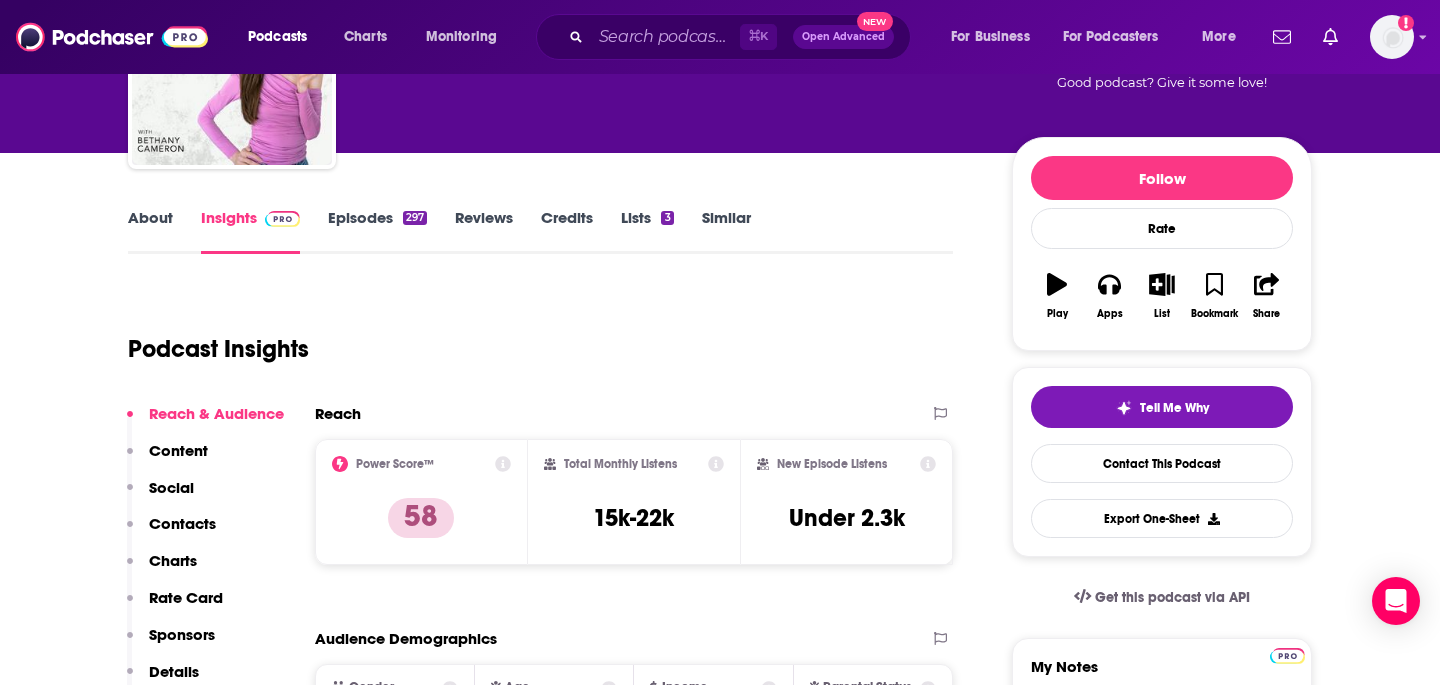 scroll, scrollTop: 174, scrollLeft: 0, axis: vertical 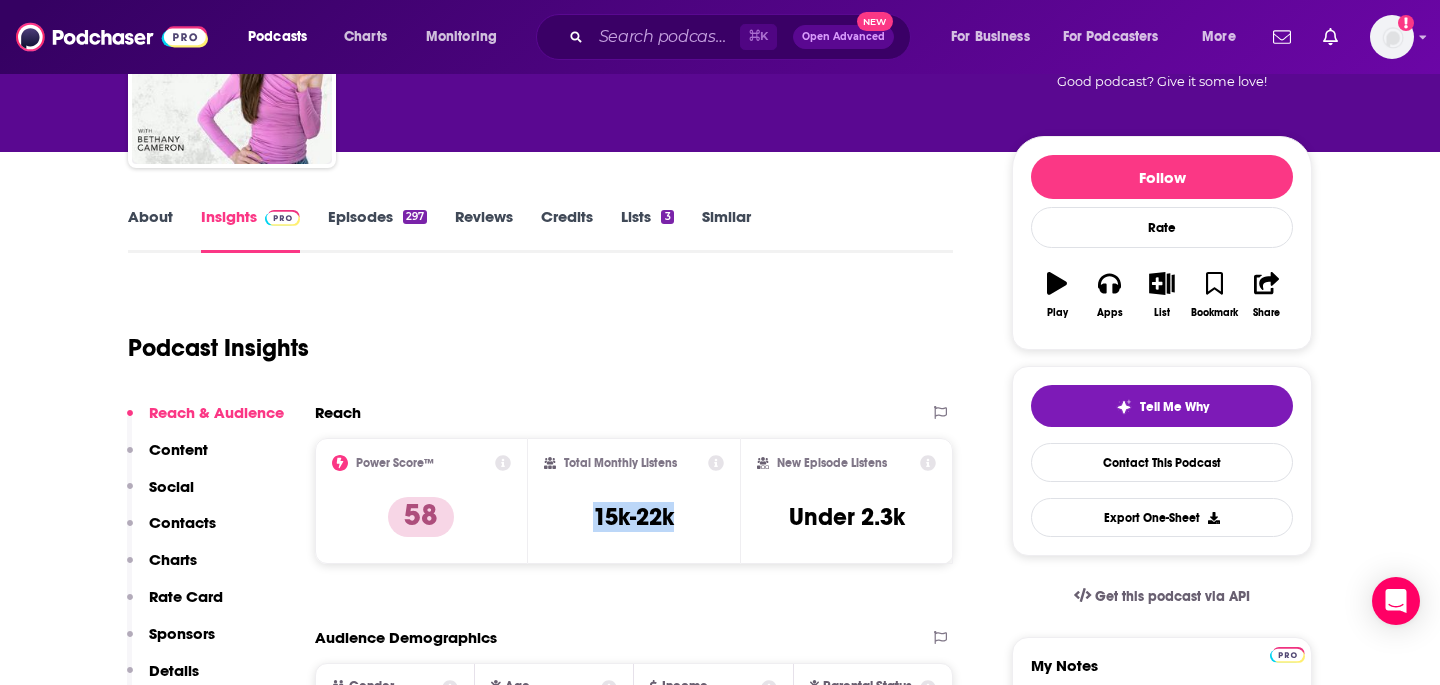 drag, startPoint x: 682, startPoint y: 517, endPoint x: 586, endPoint y: 517, distance: 96 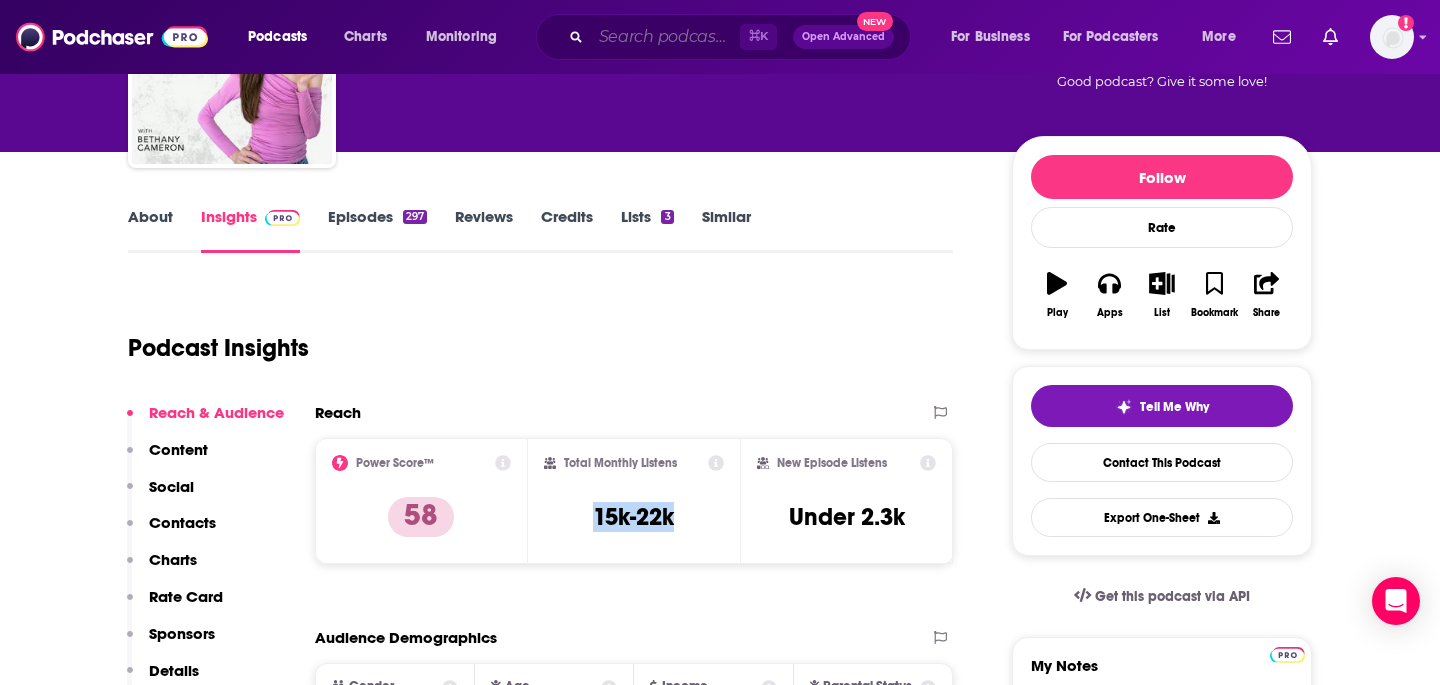 click at bounding box center [665, 37] 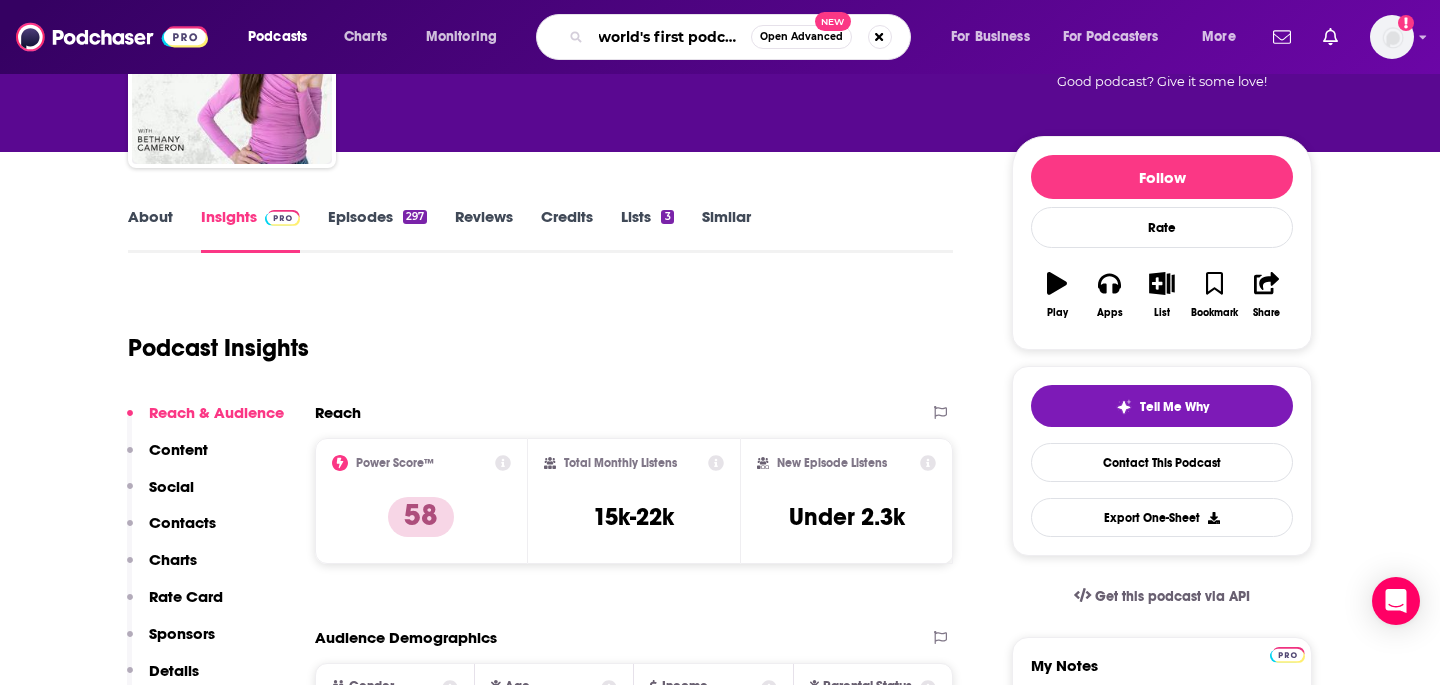type on "world's first podcast" 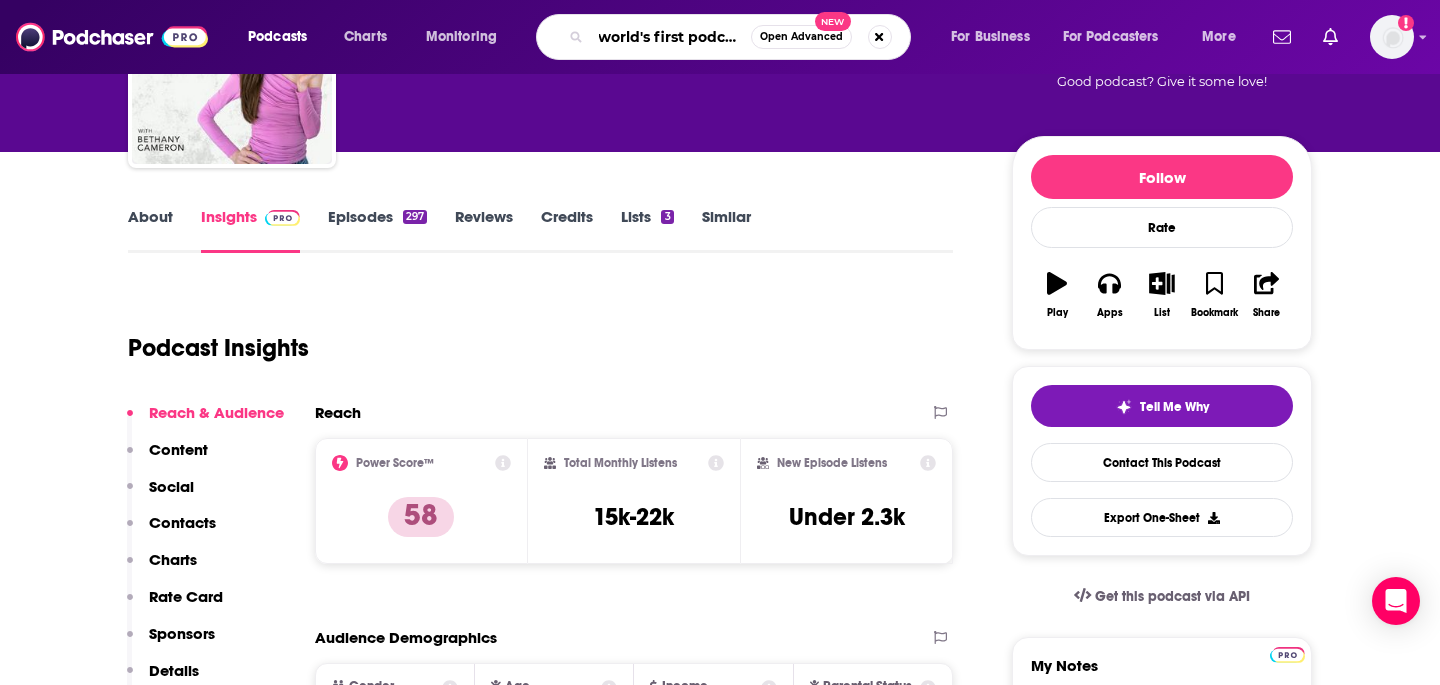 scroll, scrollTop: 0, scrollLeft: 8, axis: horizontal 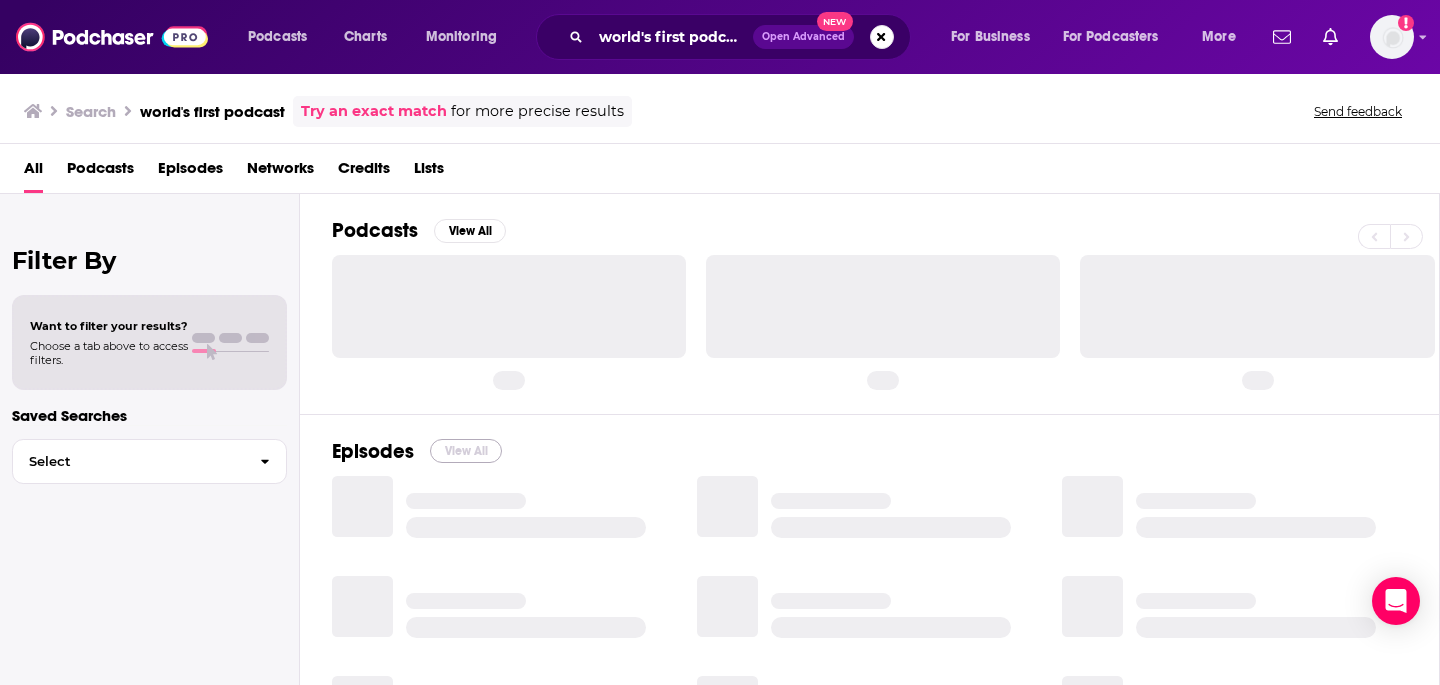 click on "View All" at bounding box center [466, 451] 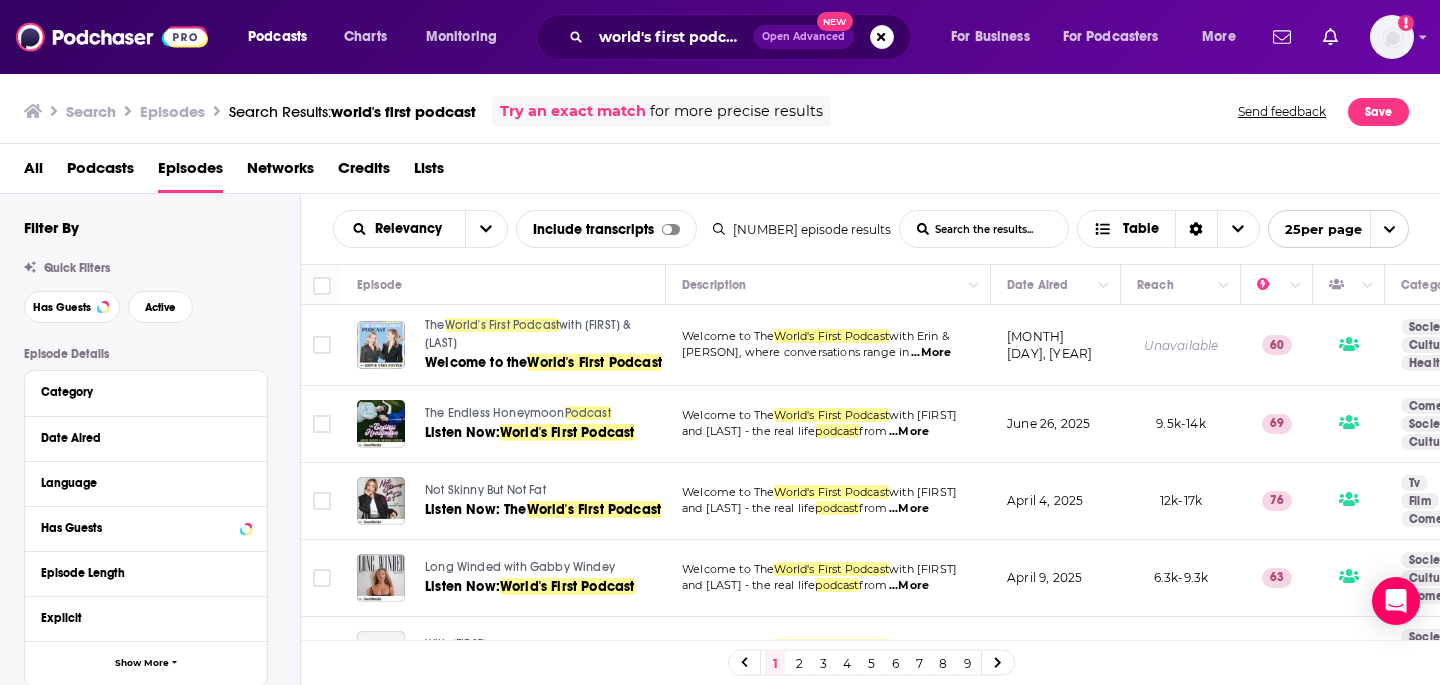 click on "Podcasts" at bounding box center [100, 172] 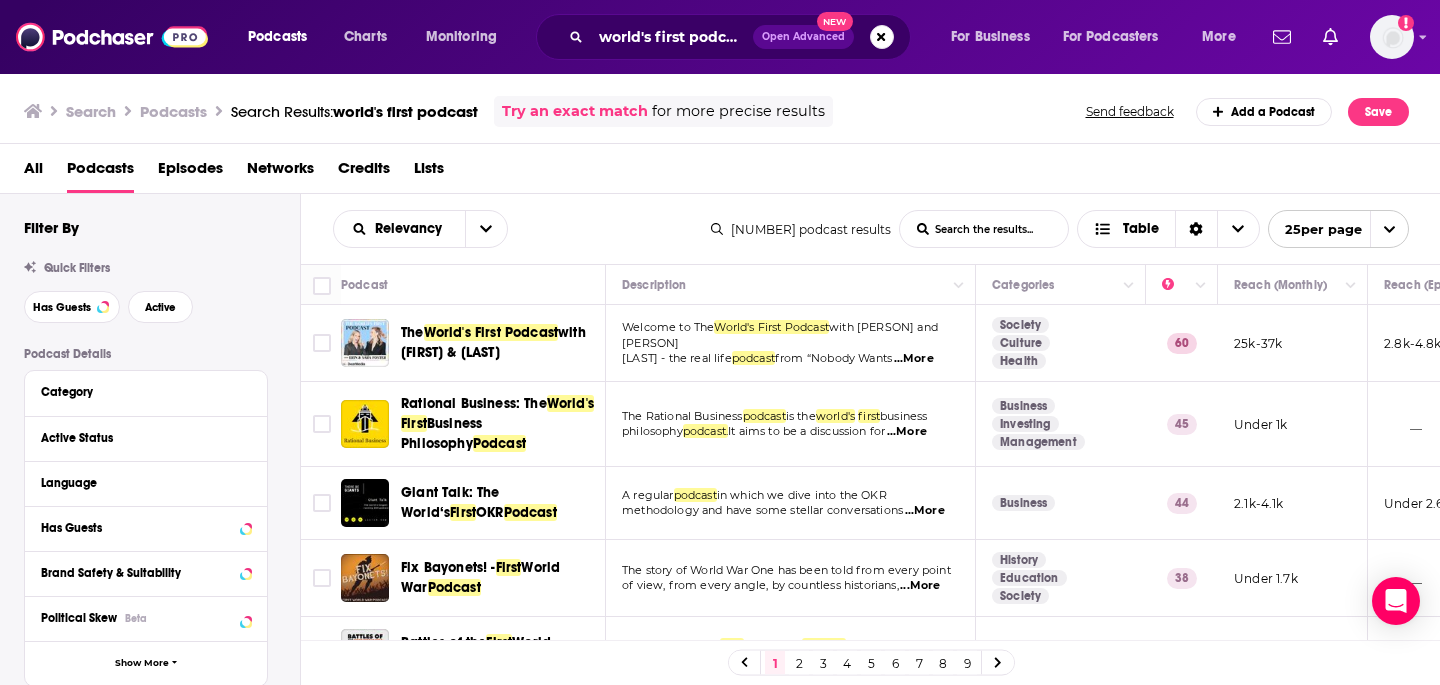 click on "World's First Podcast" at bounding box center [491, 332] 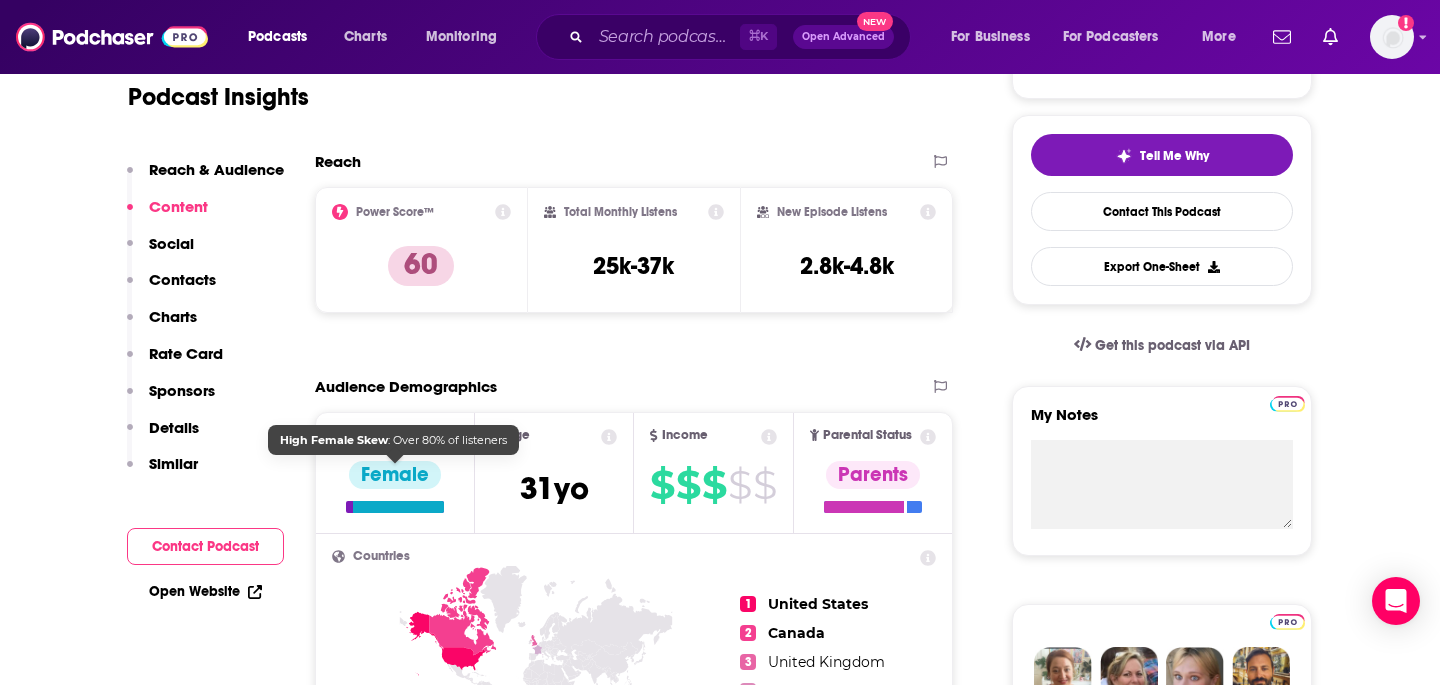 scroll, scrollTop: 291, scrollLeft: 0, axis: vertical 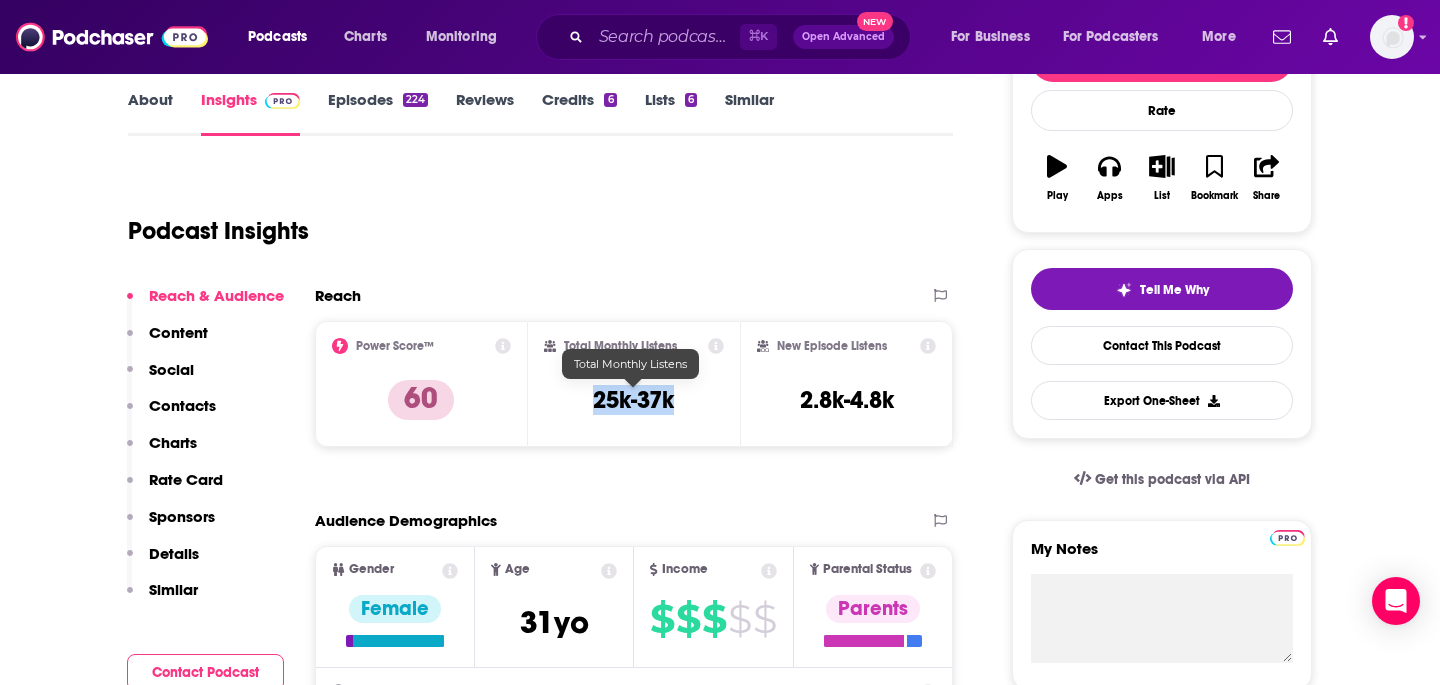 drag, startPoint x: 674, startPoint y: 403, endPoint x: 591, endPoint y: 397, distance: 83.21658 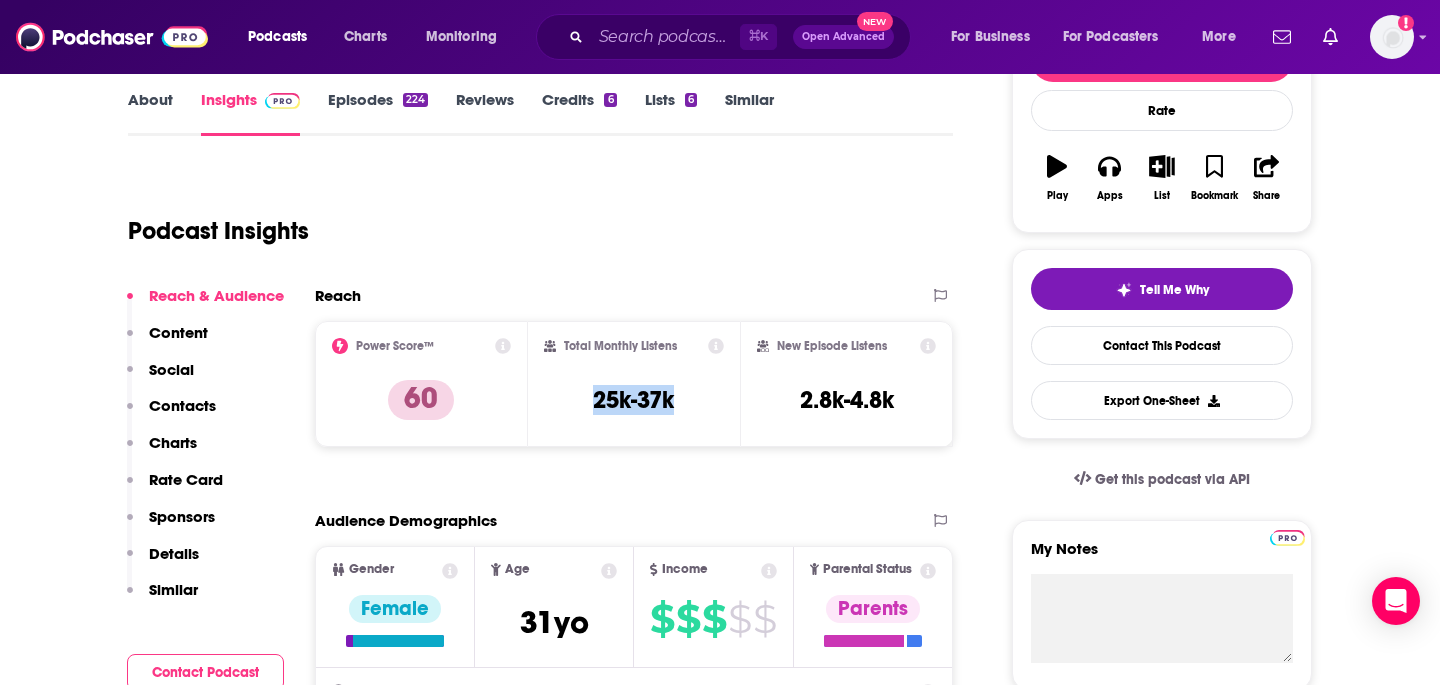 copy on "25k-37k" 